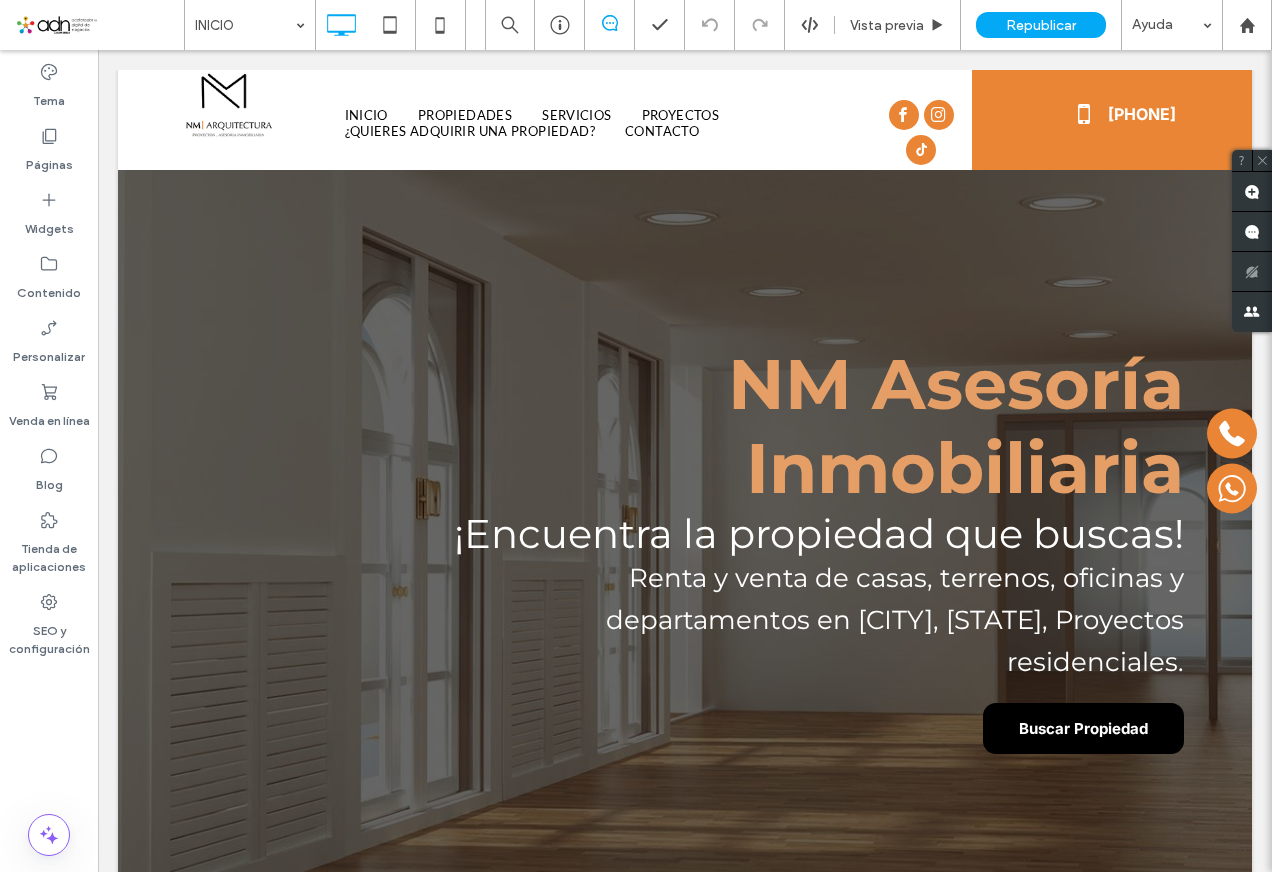 scroll, scrollTop: 0, scrollLeft: 0, axis: both 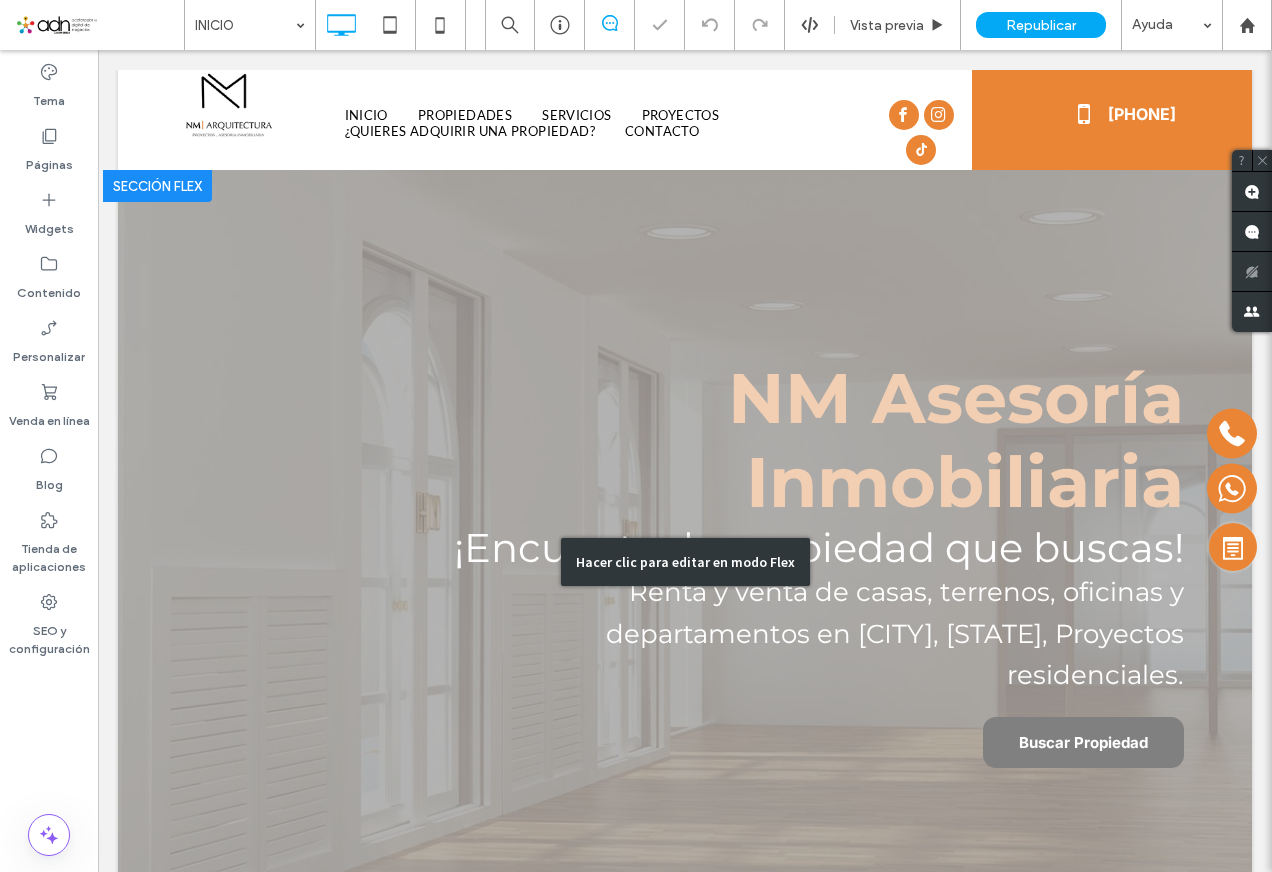 click on "Hacer clic para editar en modo Flex" at bounding box center [685, 562] 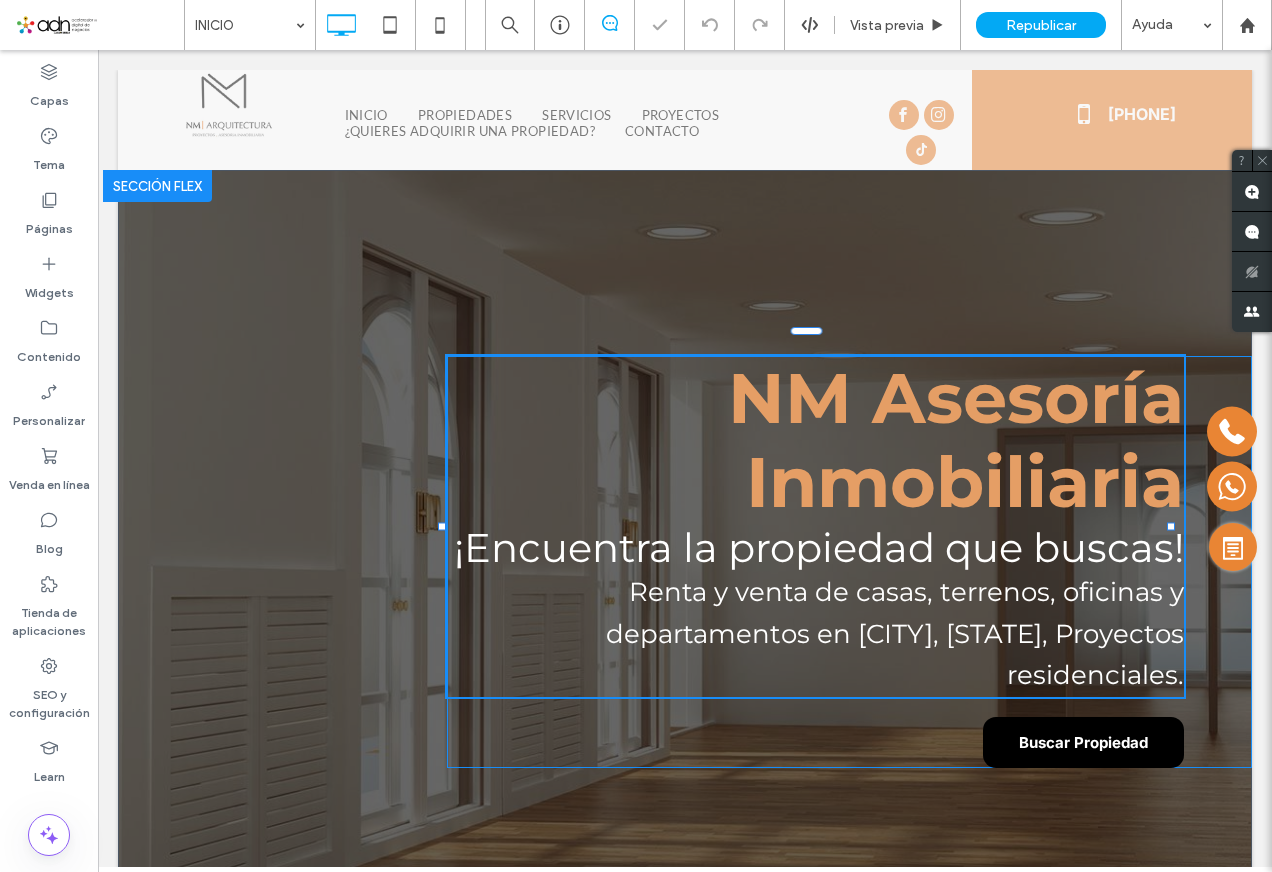 click on "¡Encuentra la propiedad que buscas!" at bounding box center [819, 547] 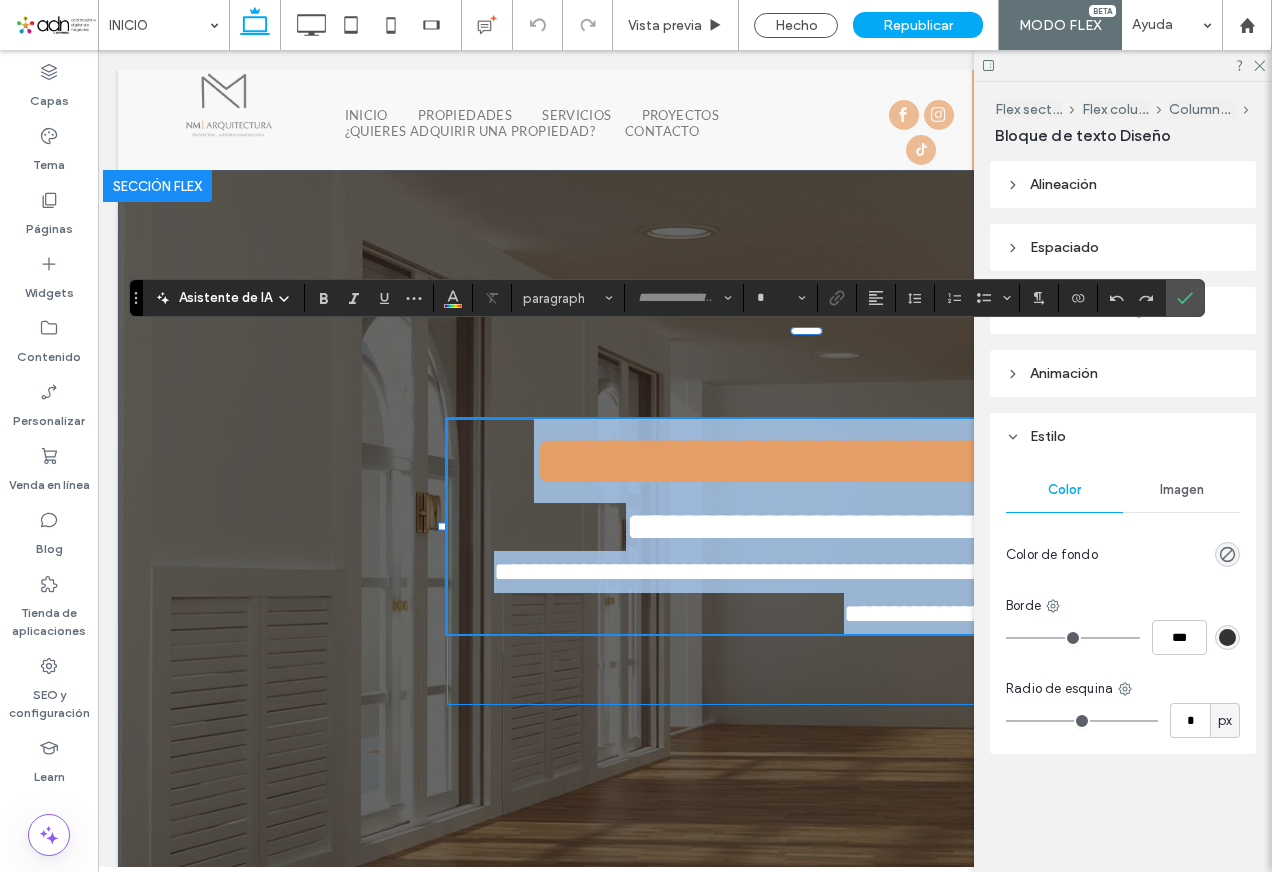 type on "**********" 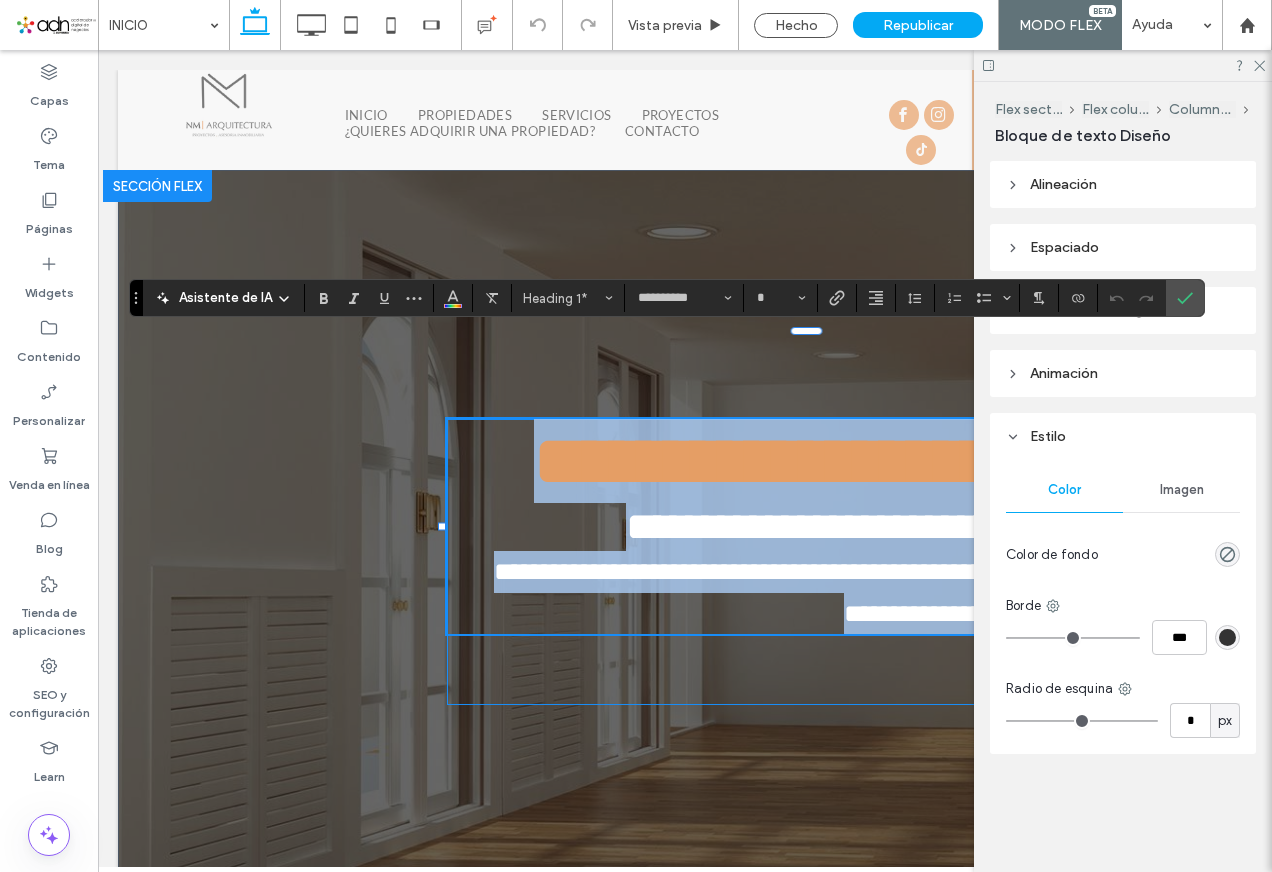 click on "**********" at bounding box center [905, 526] 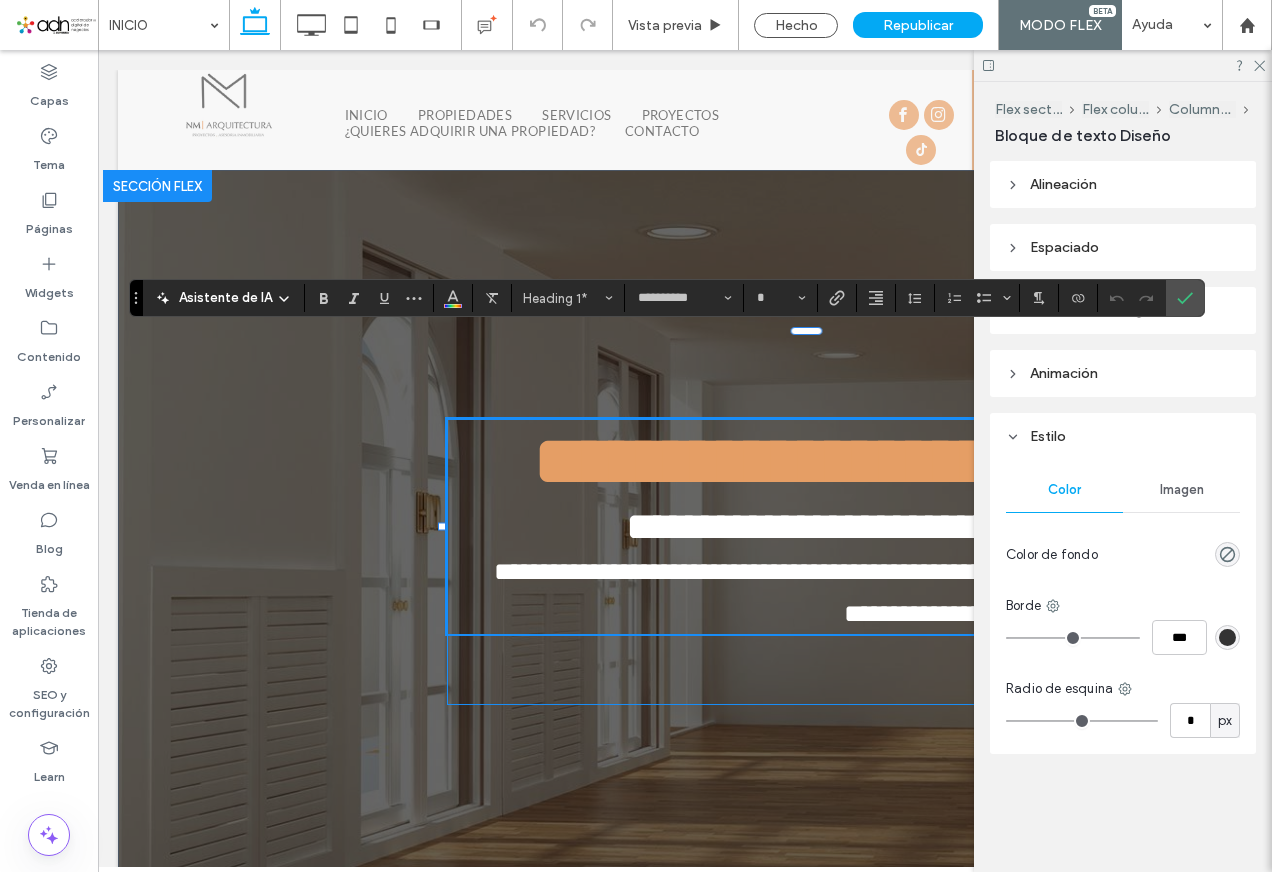 type on "**" 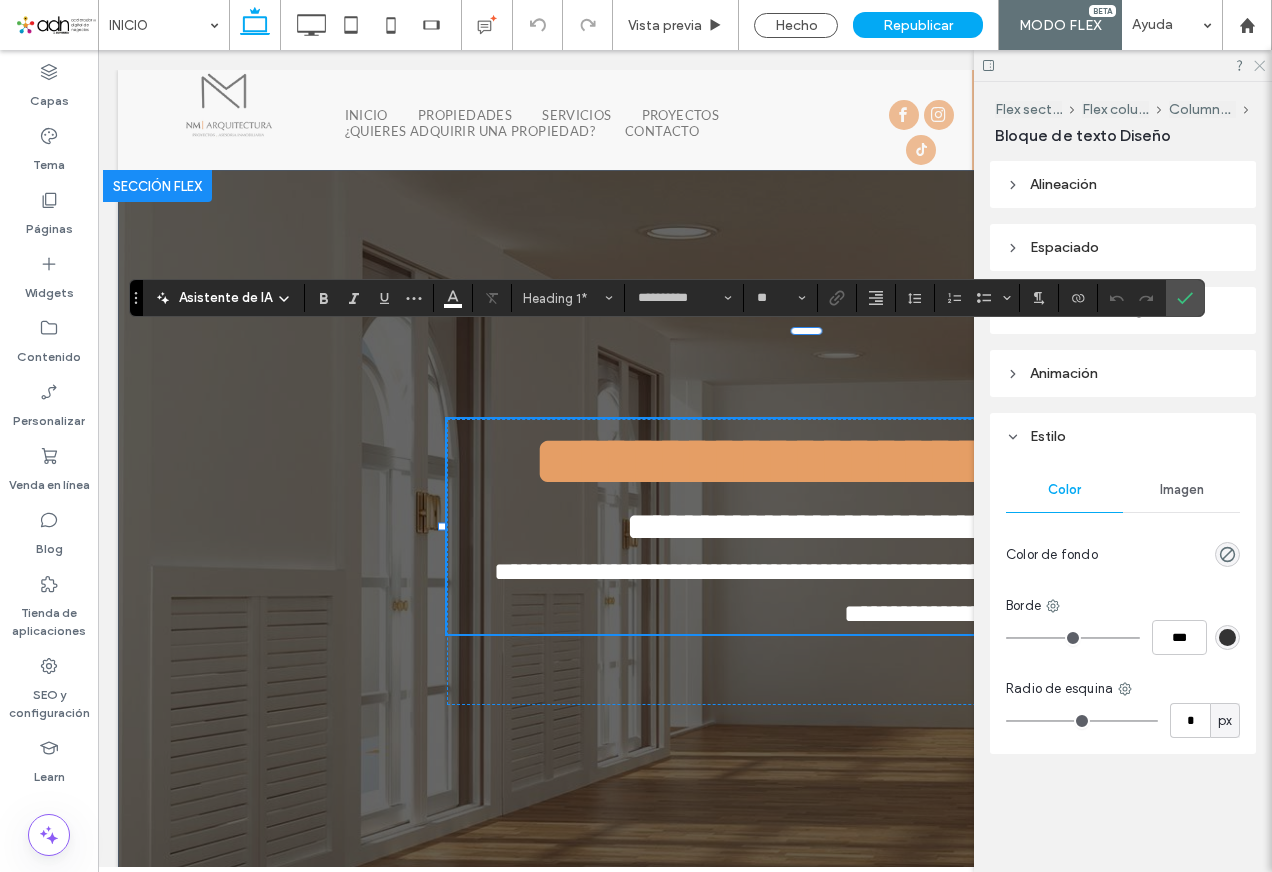click 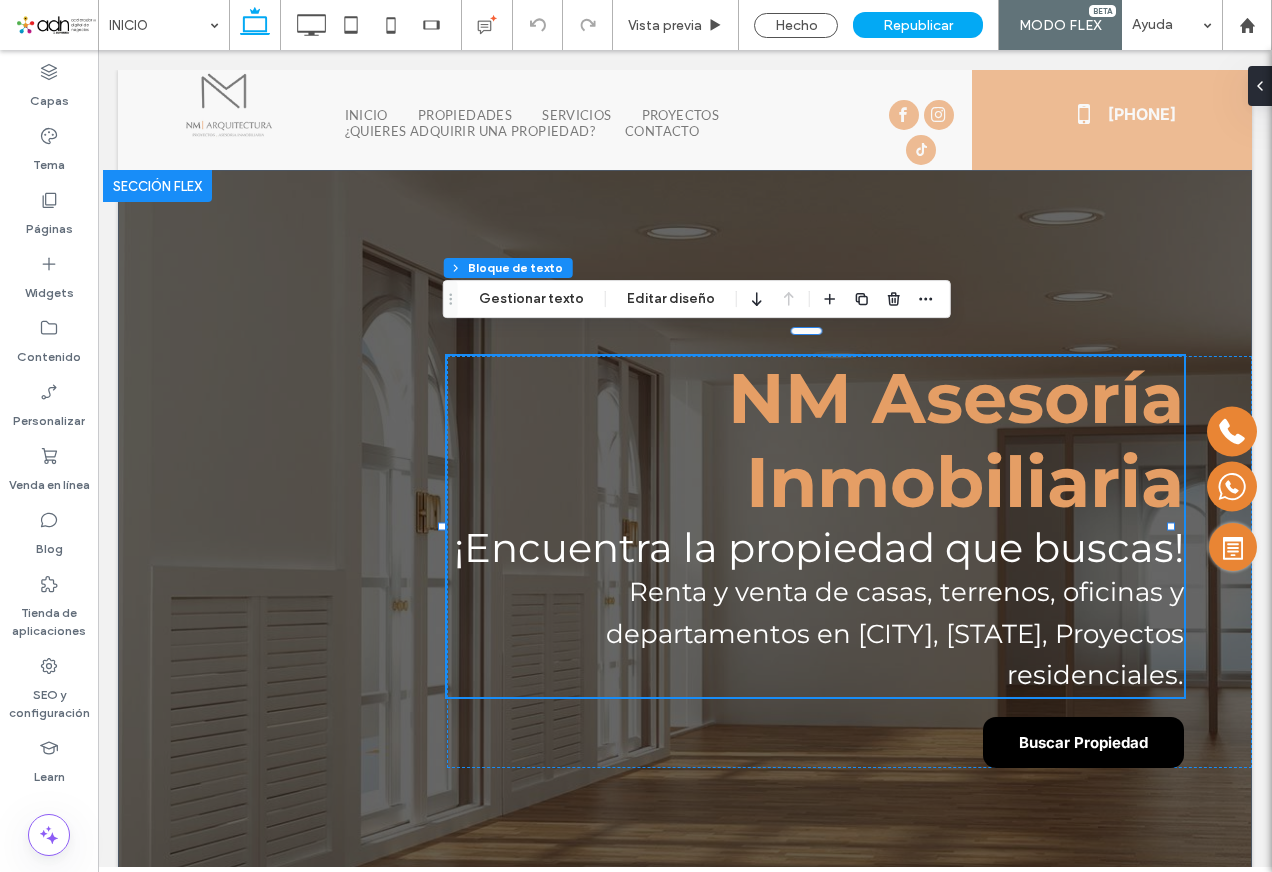 click on "¡Encuentra la propiedad que buscas!" at bounding box center (819, 547) 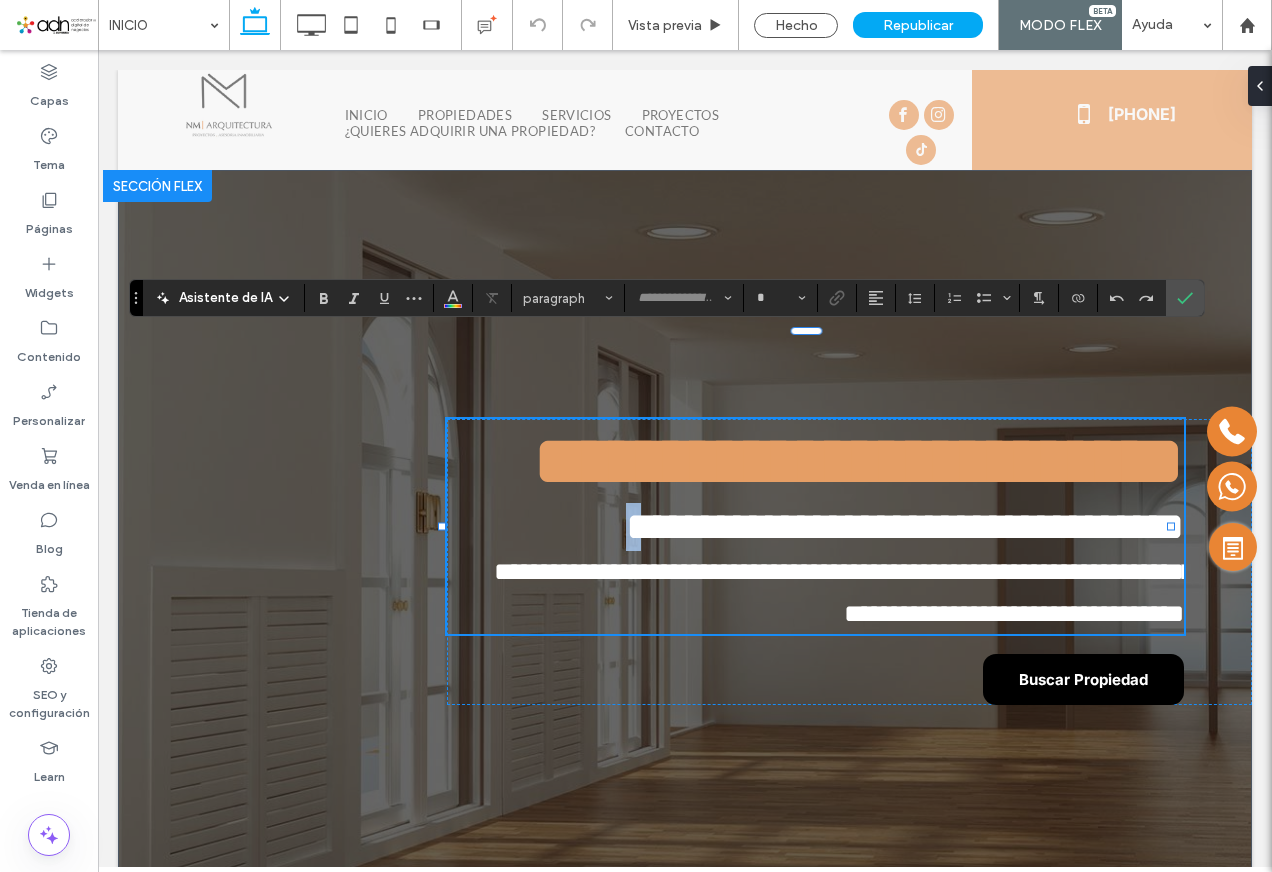 type on "**********" 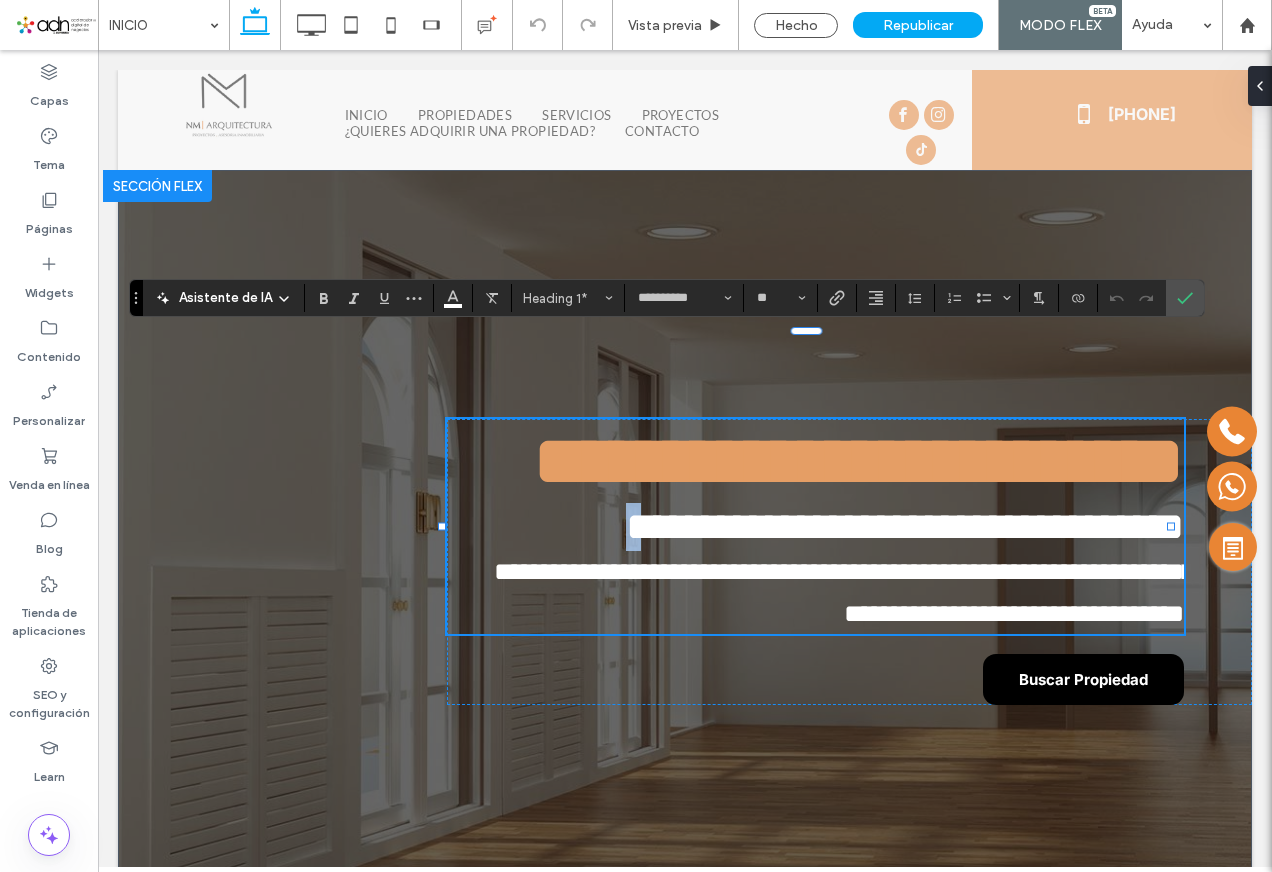 click on "**********" at bounding box center [905, 526] 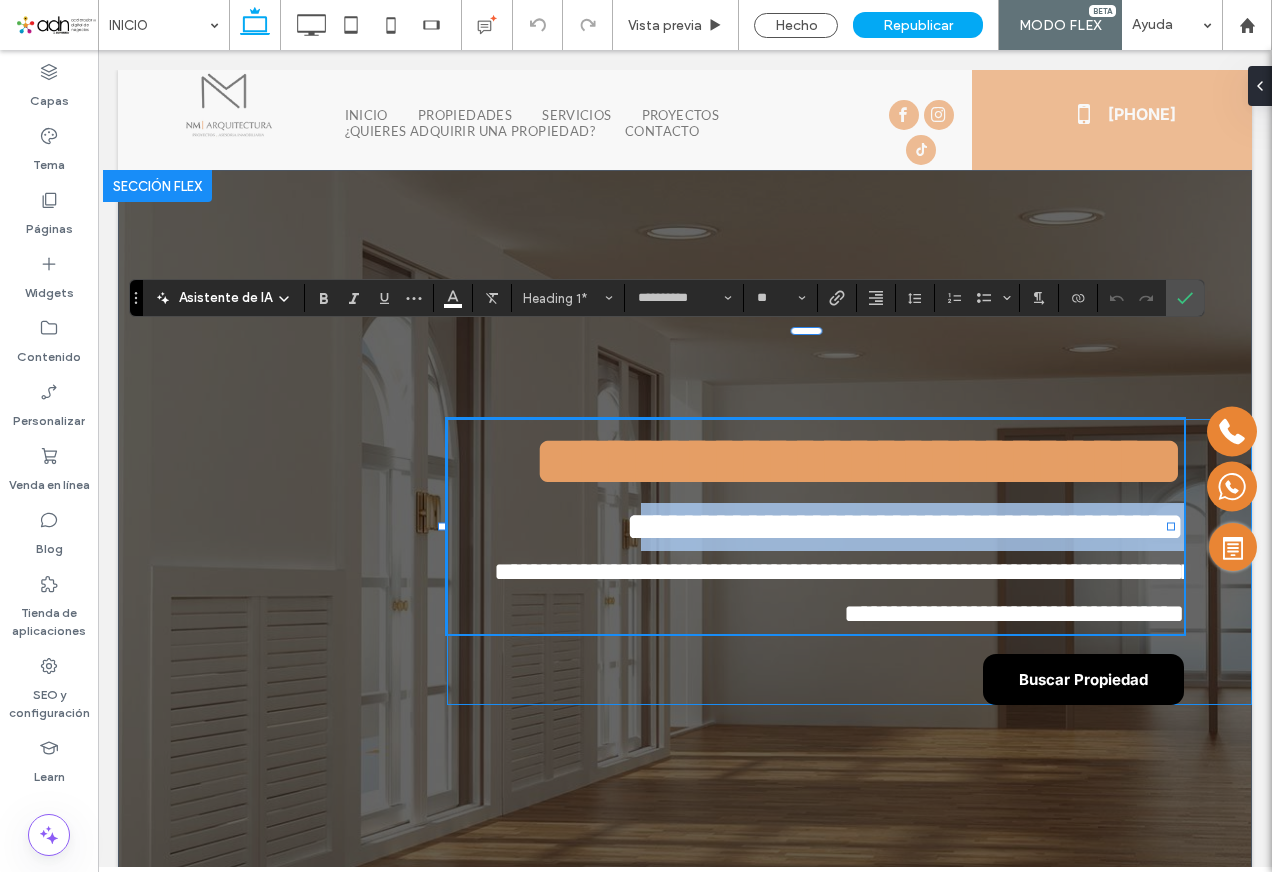 drag, startPoint x: 616, startPoint y: 531, endPoint x: 1172, endPoint y: 585, distance: 558.61615 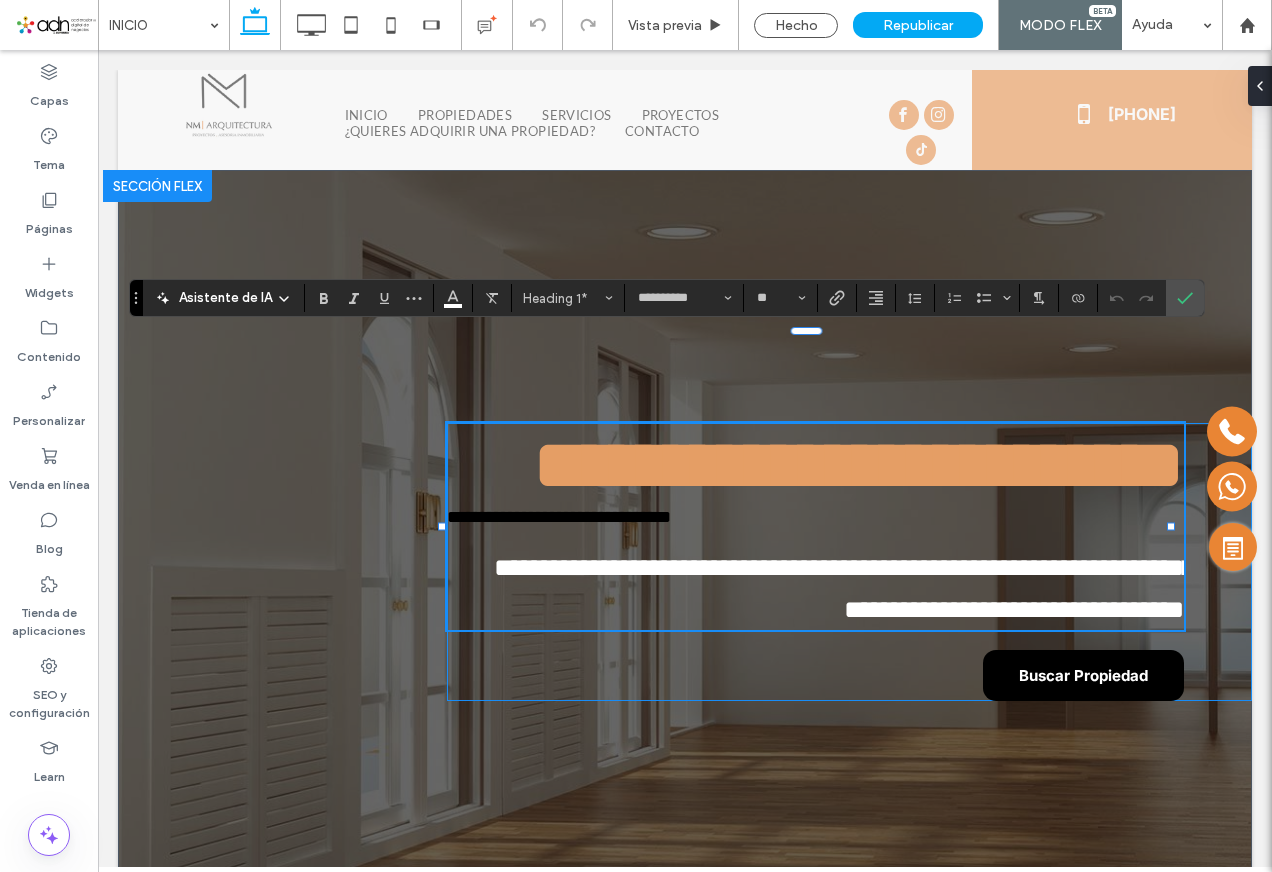 scroll, scrollTop: 0, scrollLeft: 0, axis: both 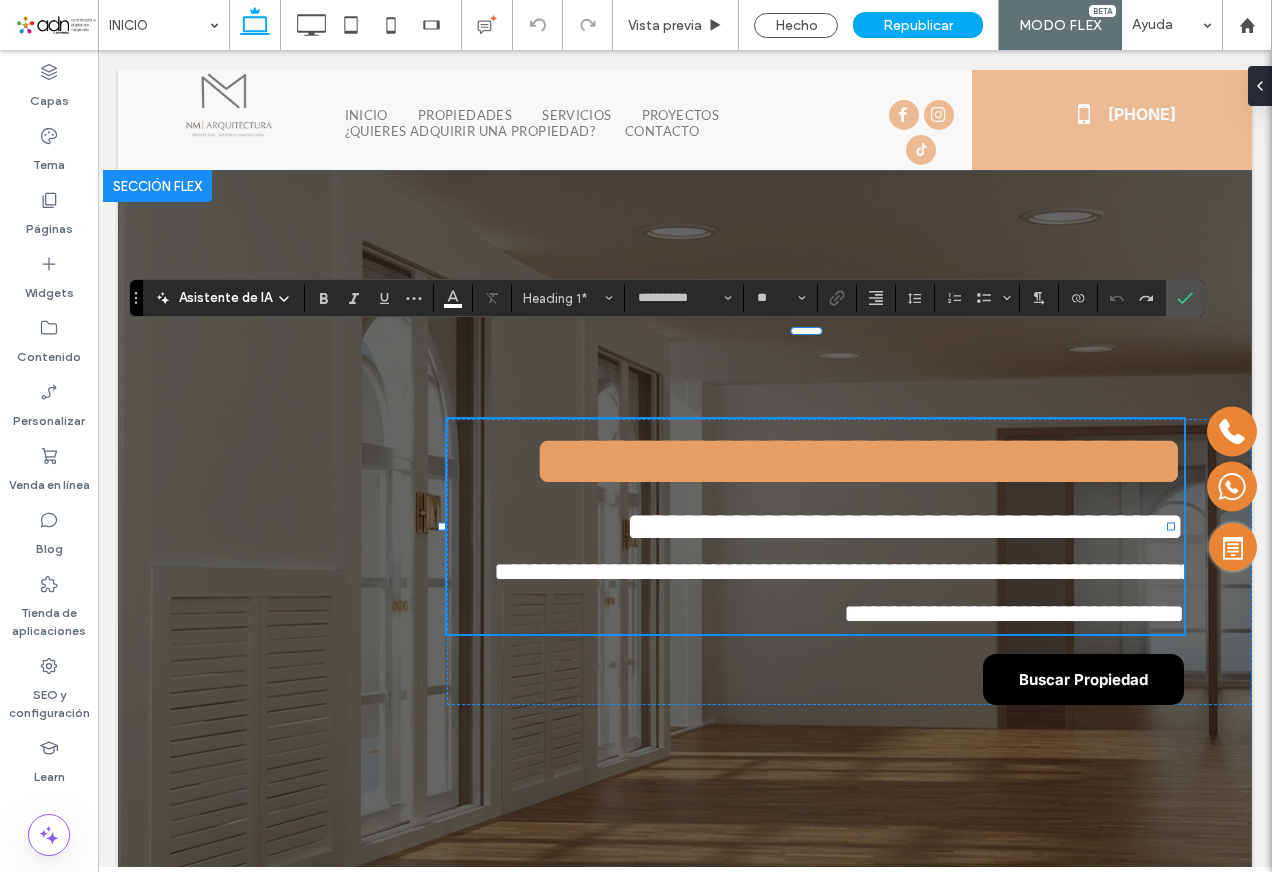 type on "**" 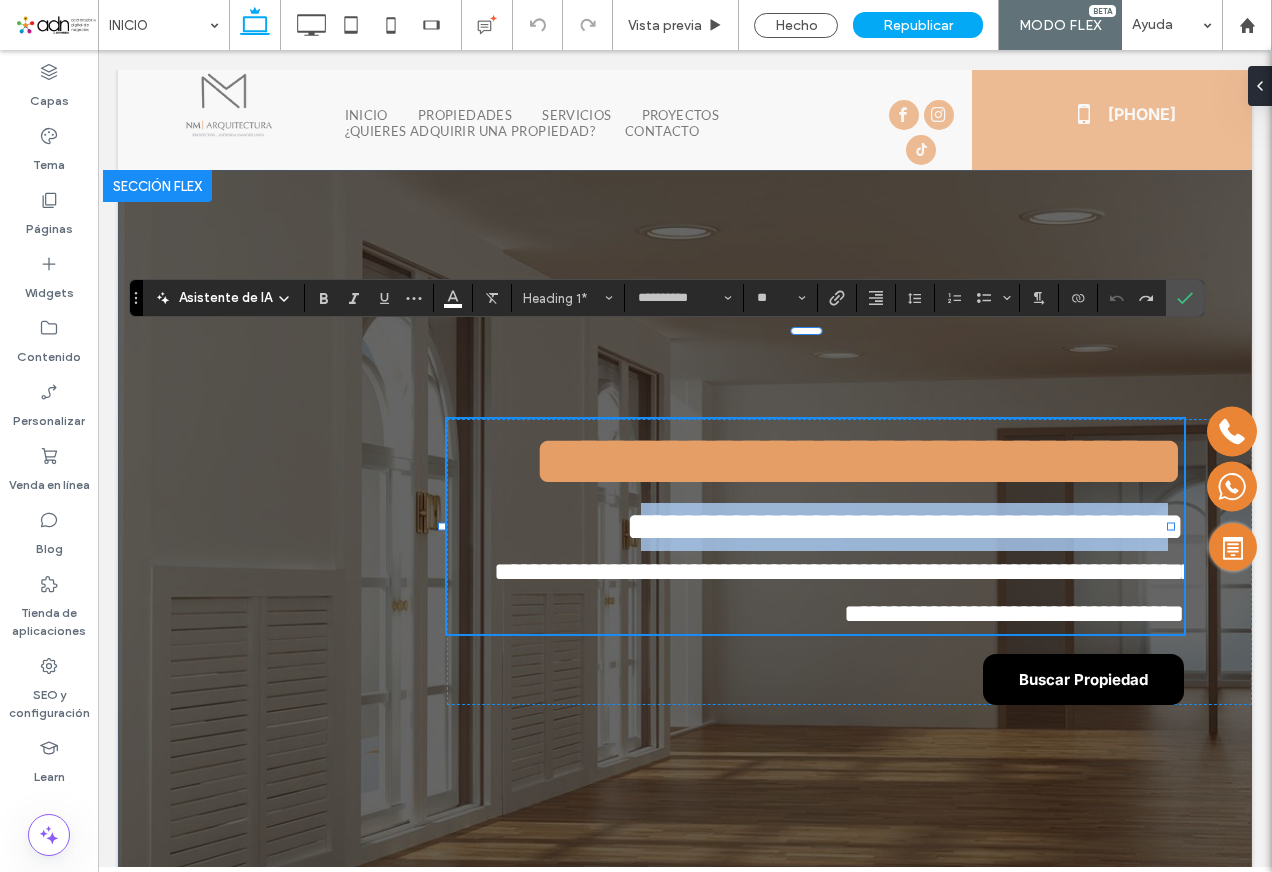 drag, startPoint x: 1155, startPoint y: 582, endPoint x: 623, endPoint y: 522, distance: 535.37274 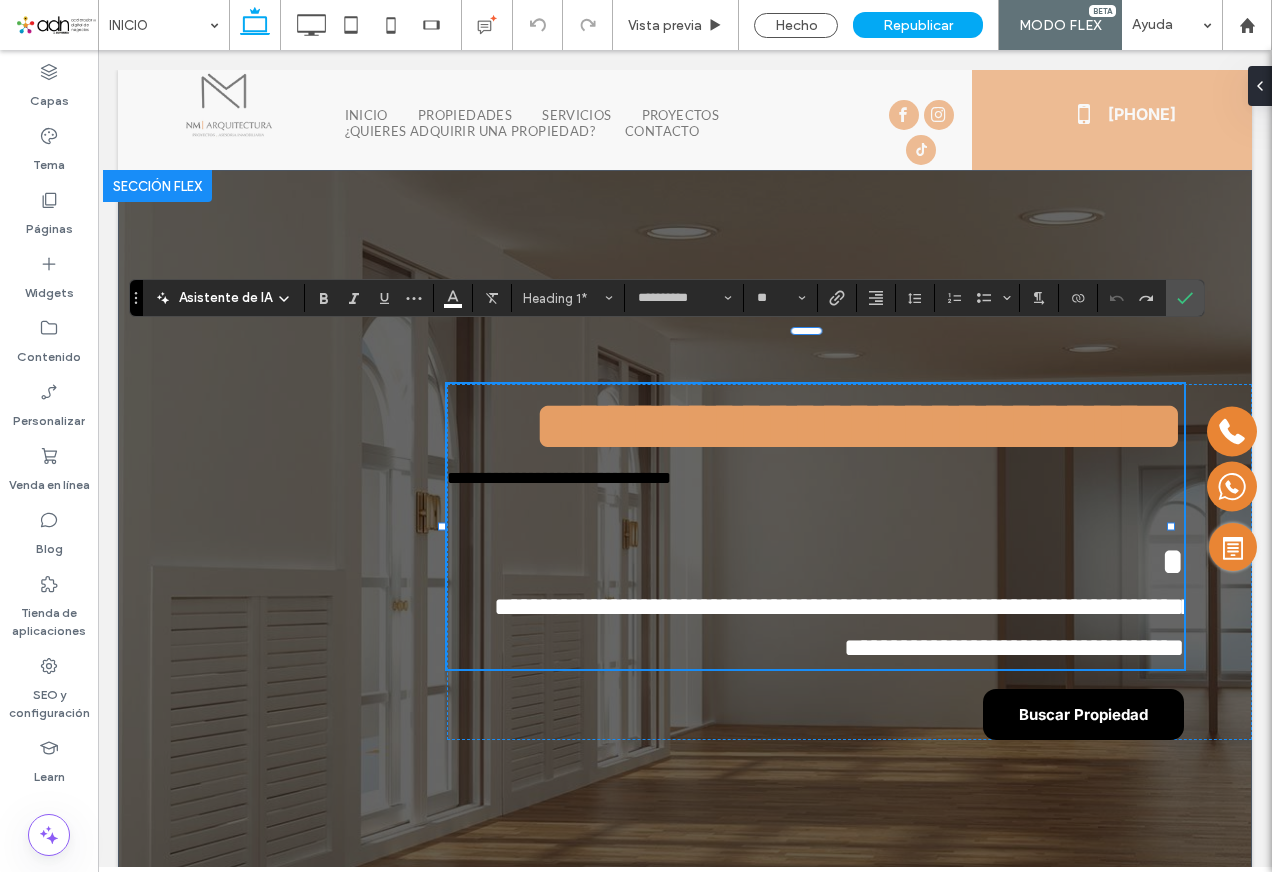 scroll, scrollTop: 0, scrollLeft: 0, axis: both 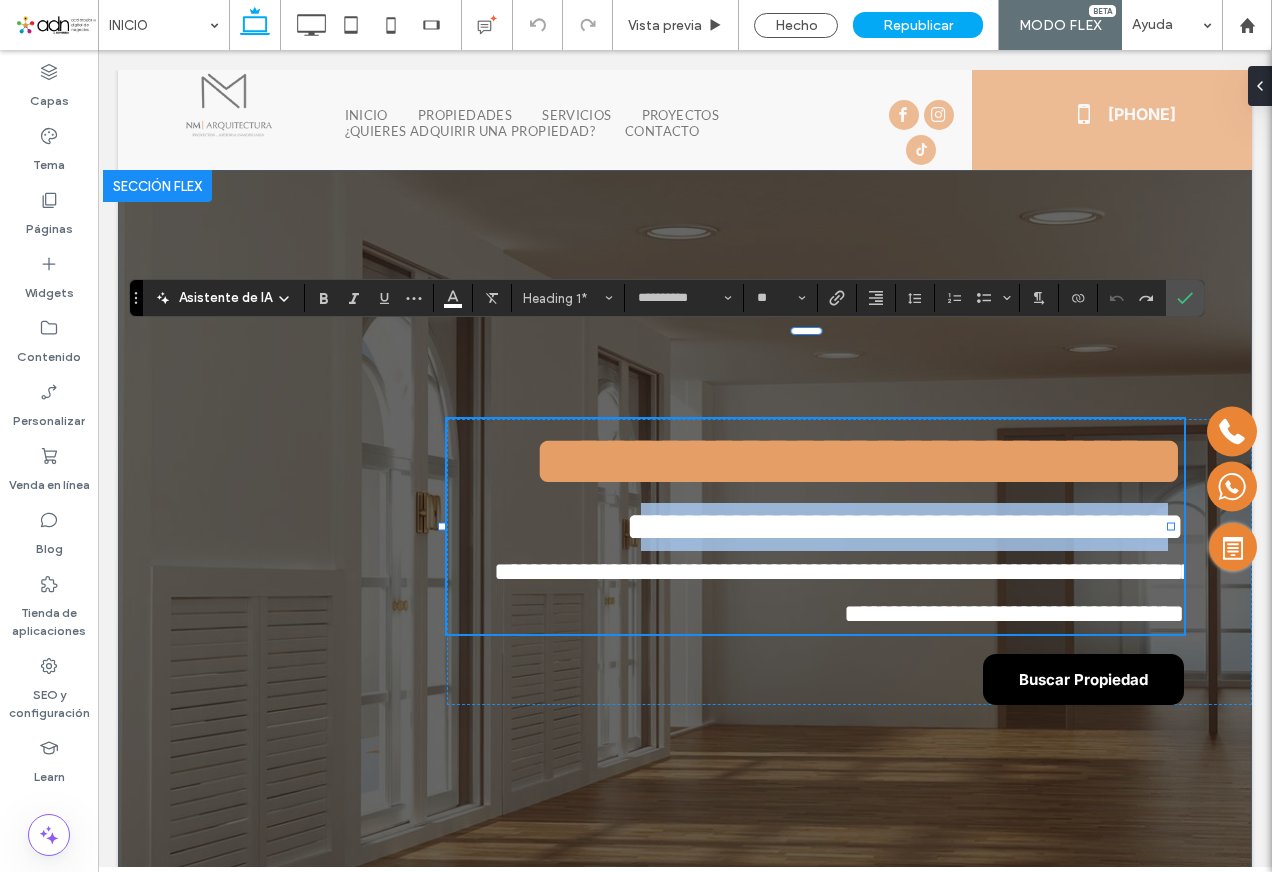 drag, startPoint x: 618, startPoint y: 518, endPoint x: 1152, endPoint y: 583, distance: 537.94147 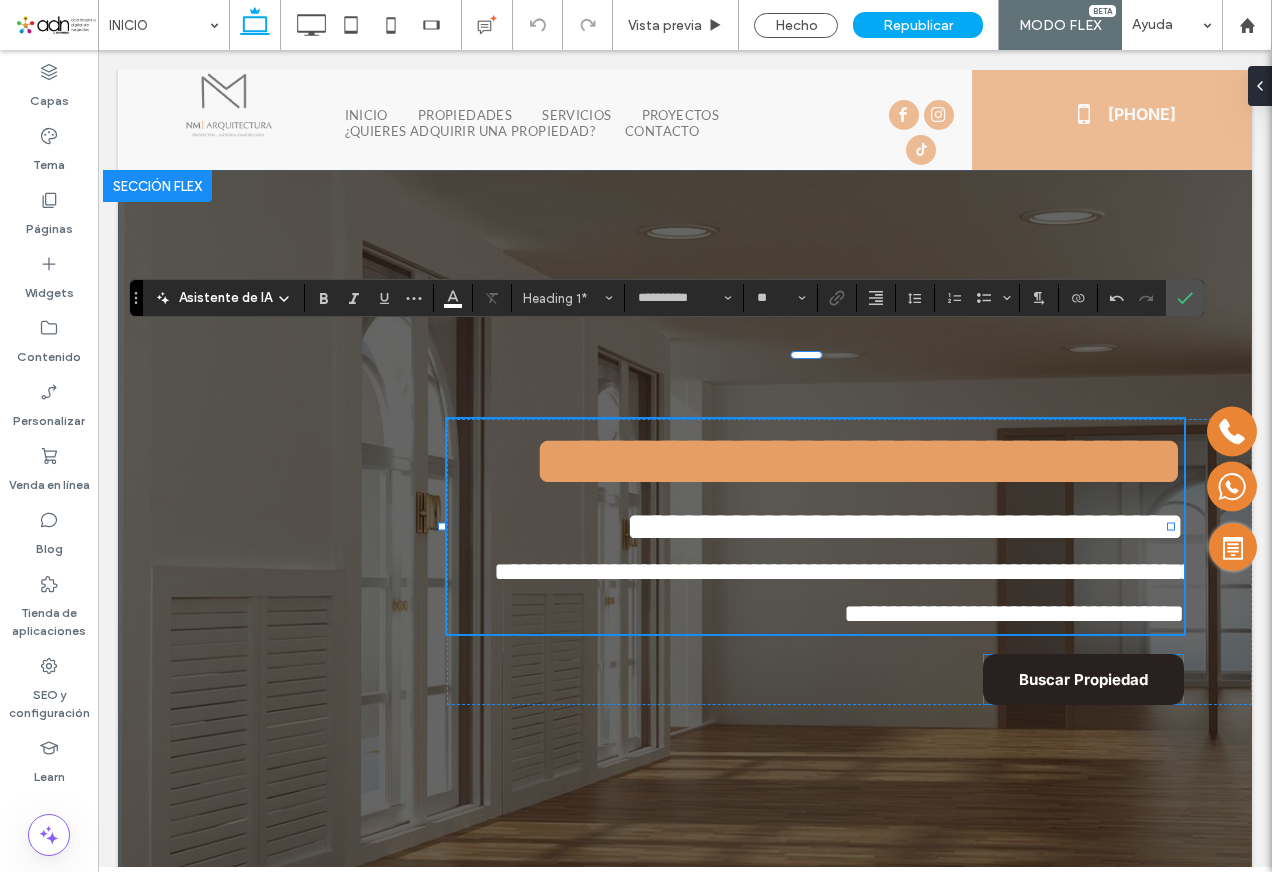 click on "Buscar Propiedad" at bounding box center (1083, 679) 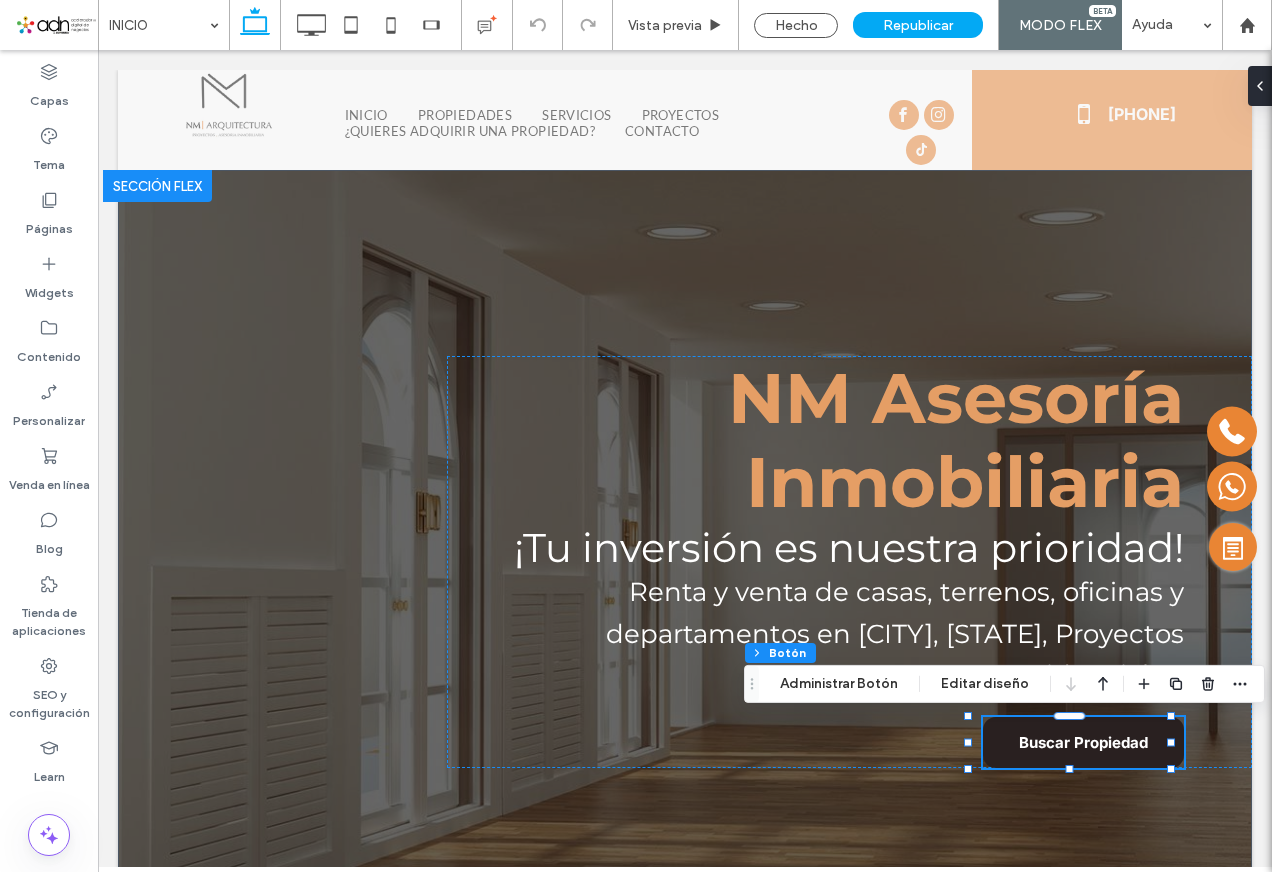 type on "**" 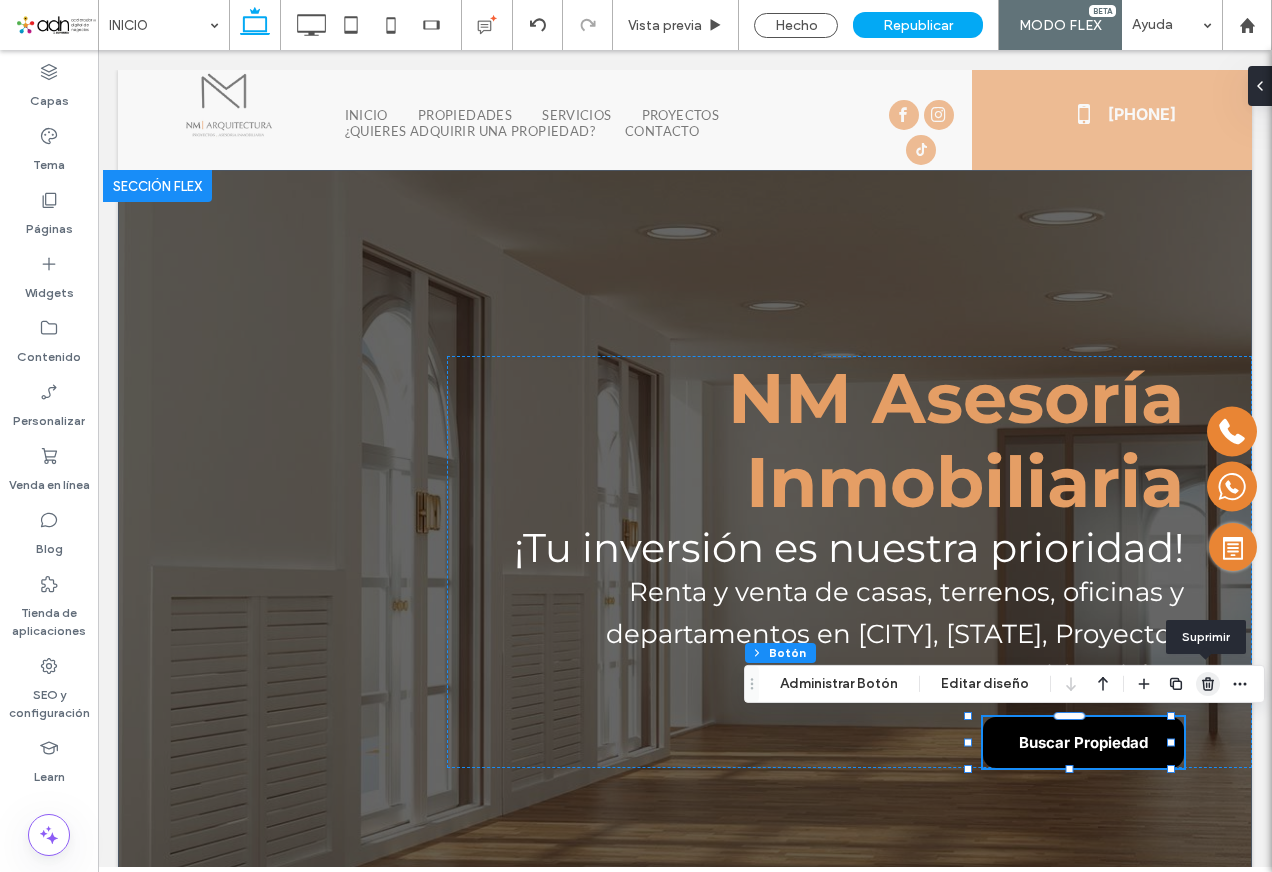 click 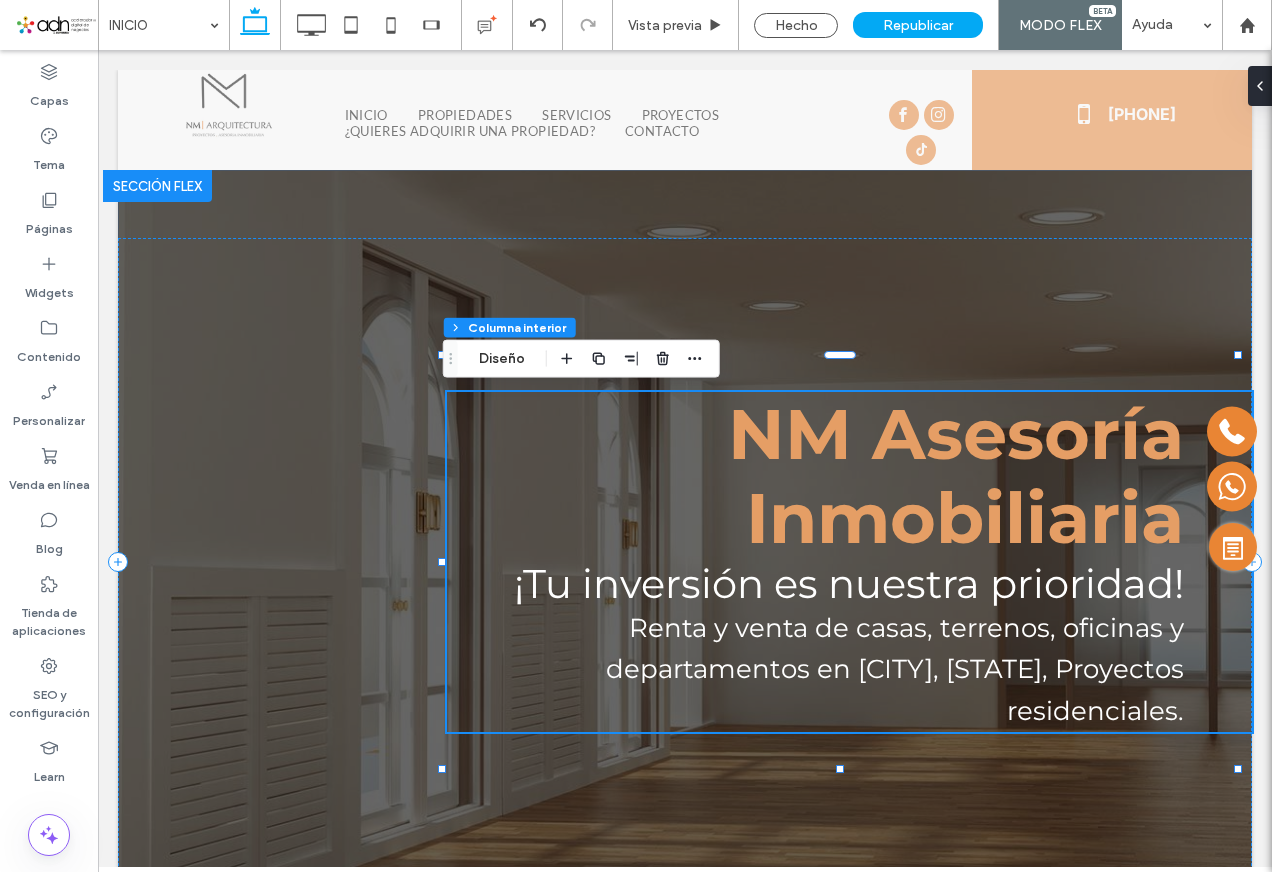 type on "**" 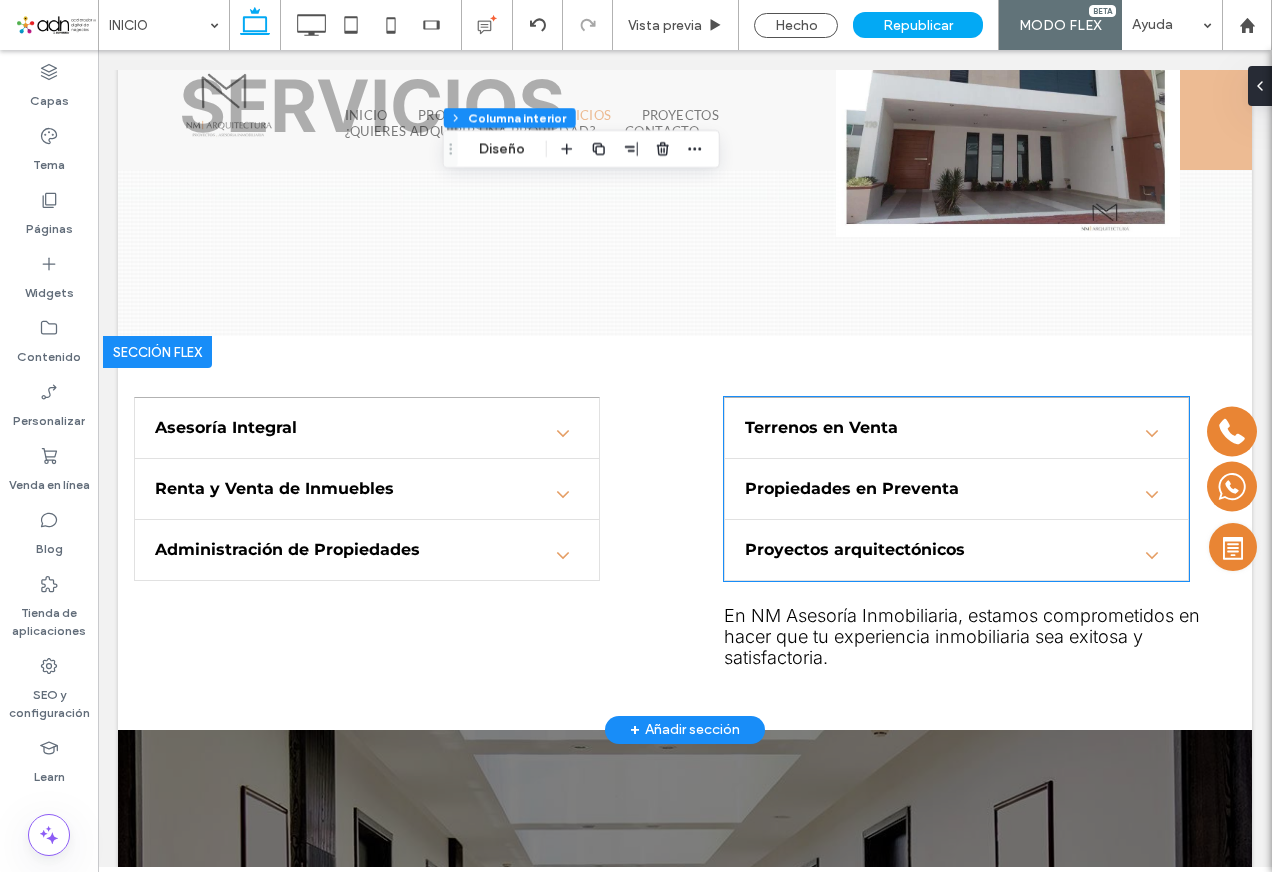 scroll, scrollTop: 1700, scrollLeft: 0, axis: vertical 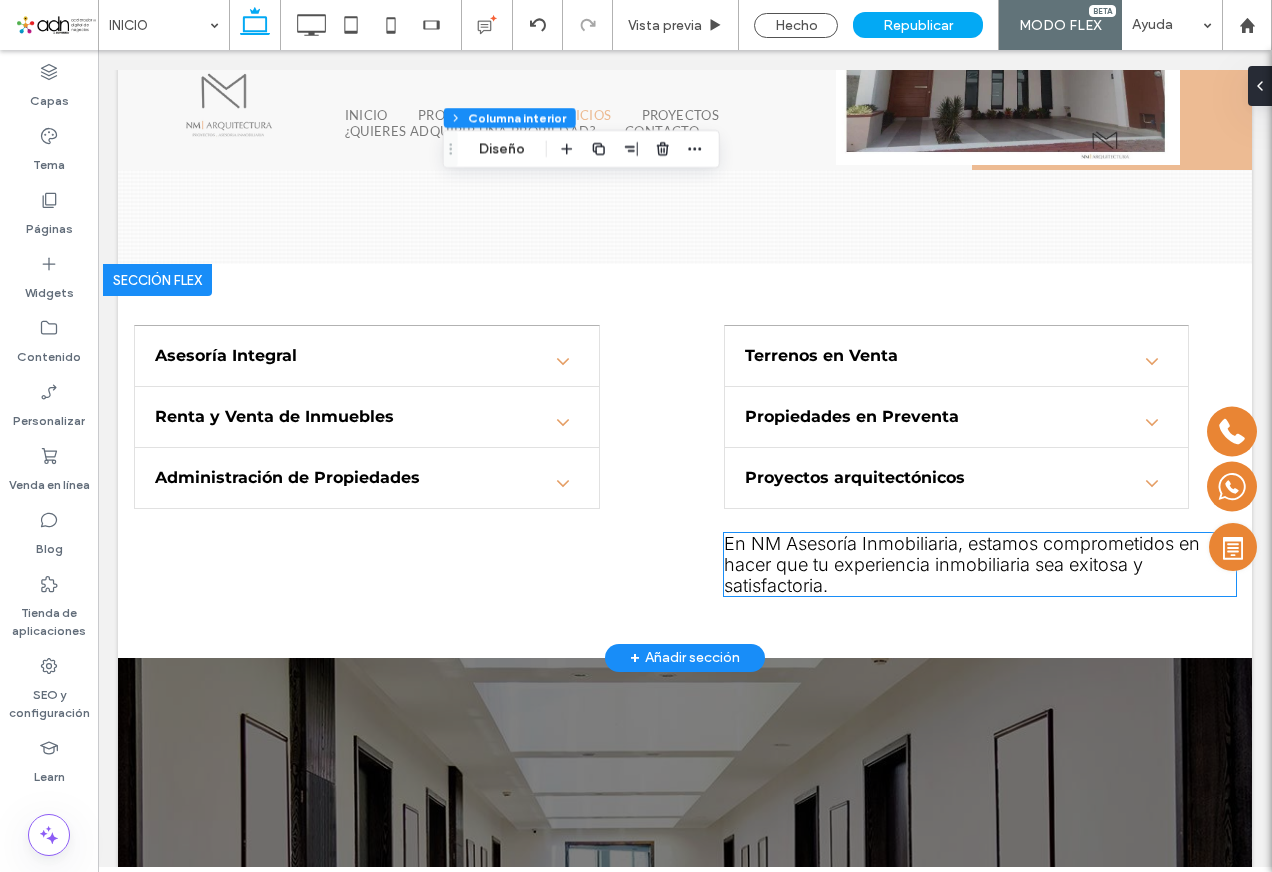 click on "En NM Asesoría Inmobiliaria, estamos comprometidos en hacer que tu experiencia inmobiliaria sea exitosa y satisfactoria." at bounding box center (962, 564) 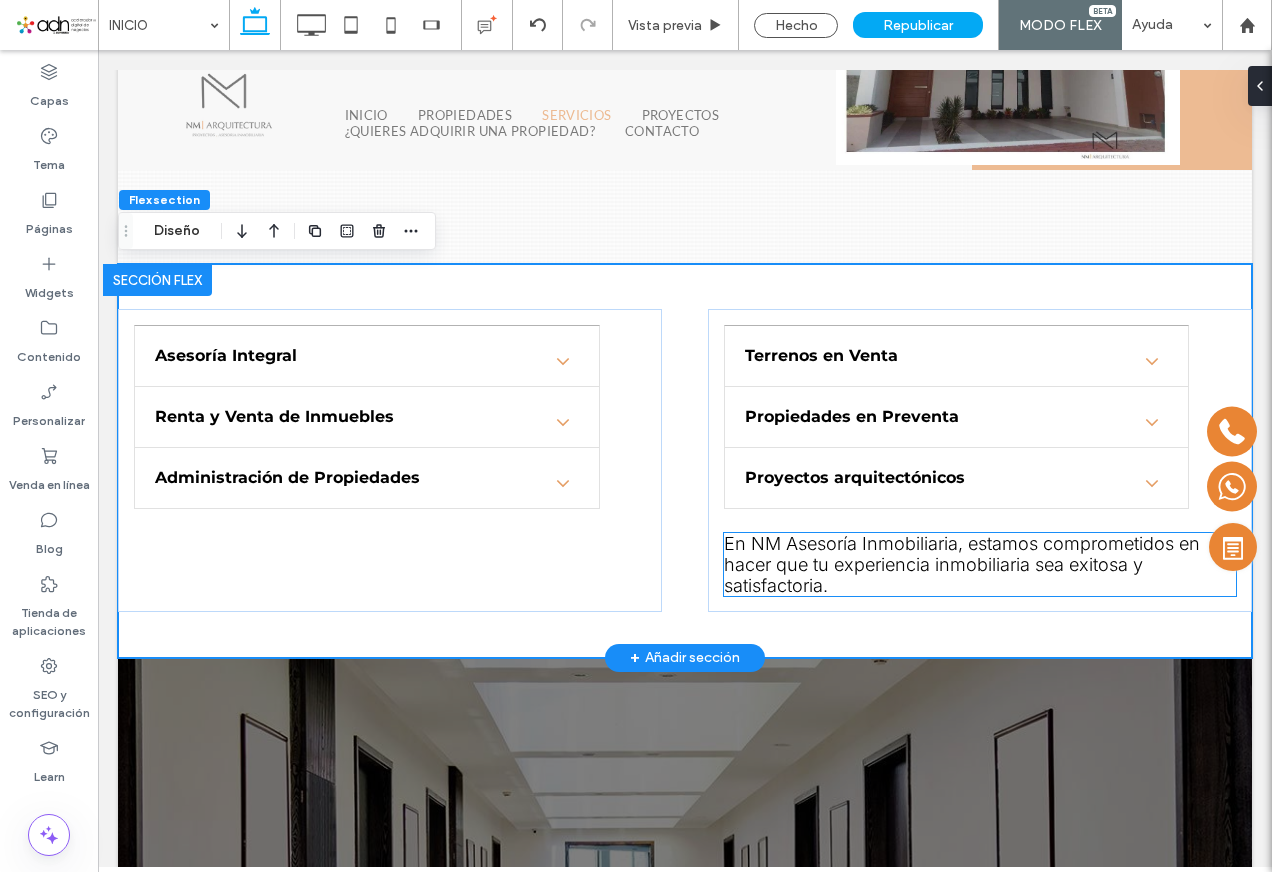 click on "En NM Asesoría Inmobiliaria, estamos comprometidos en hacer que tu experiencia inmobiliaria sea exitosa y satisfactoria." at bounding box center [962, 564] 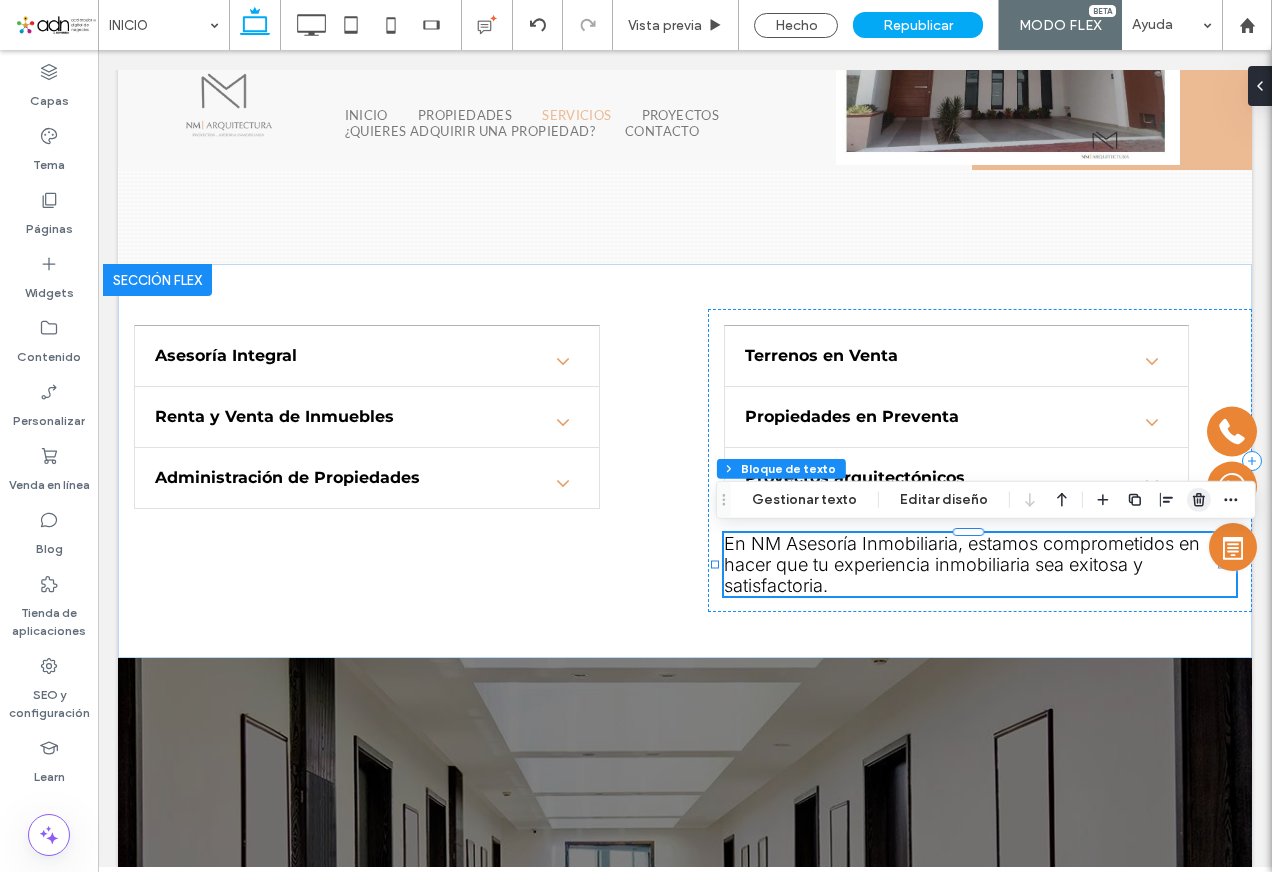 click 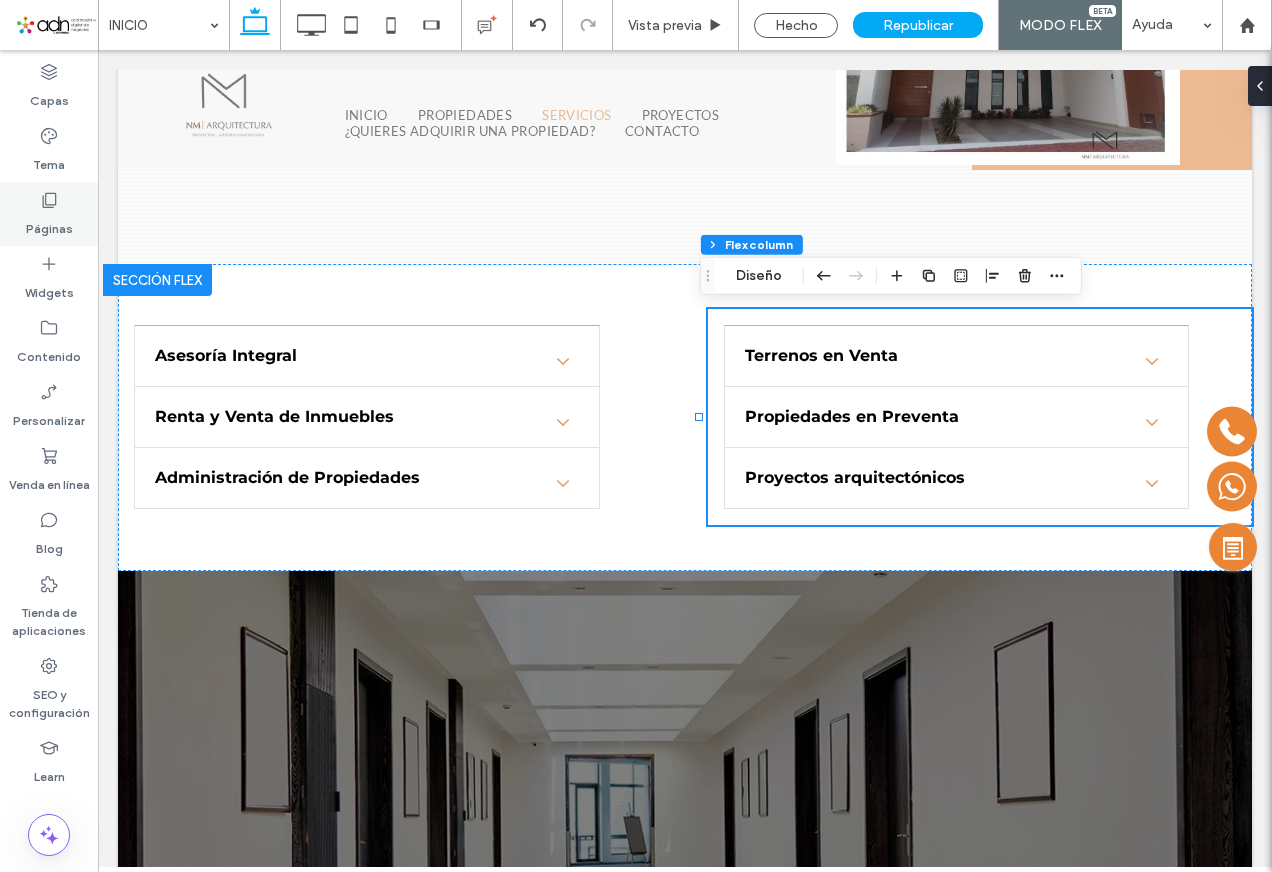 click on "Páginas" at bounding box center (49, 224) 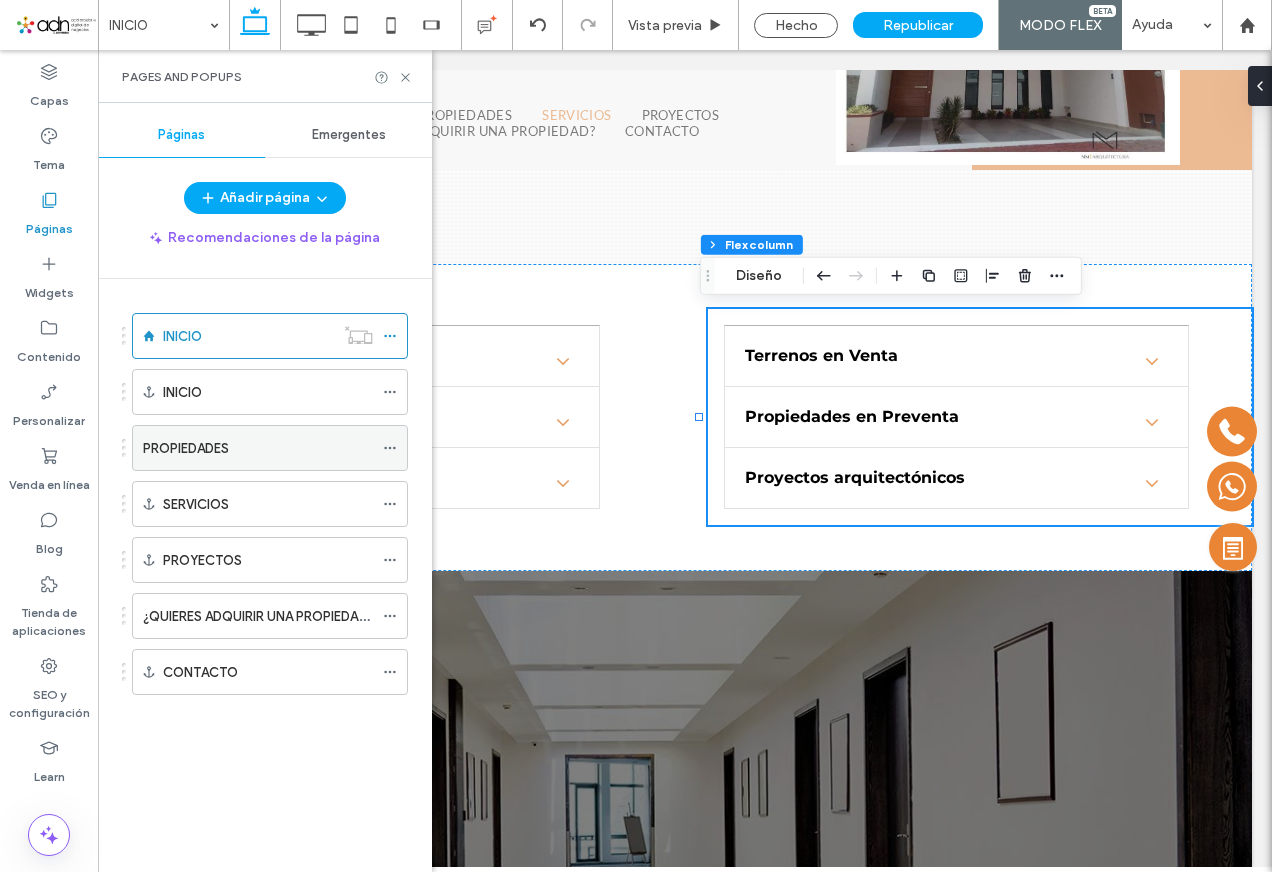 click on "PROPIEDADES" at bounding box center [186, 448] 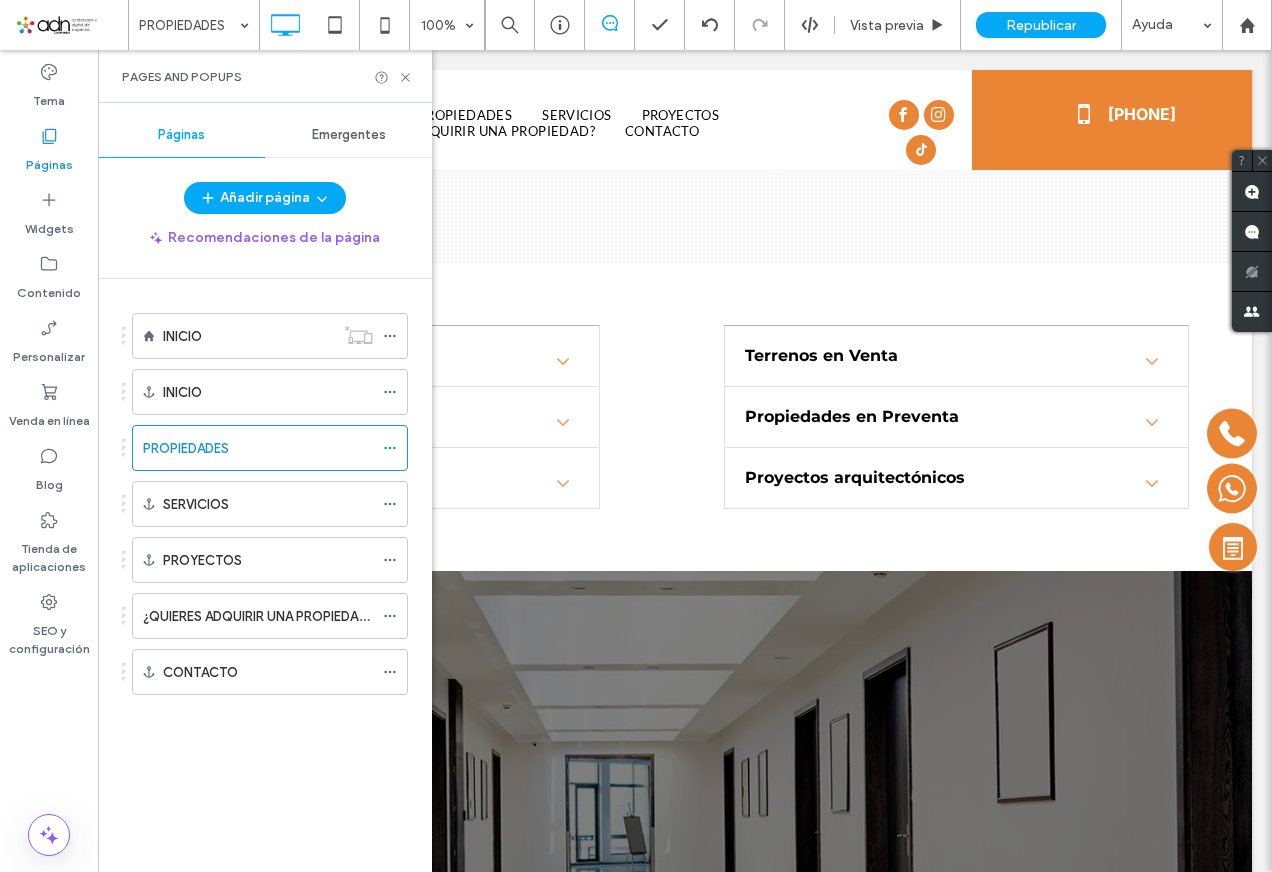 drag, startPoint x: 416, startPoint y: 72, endPoint x: 404, endPoint y: 73, distance: 12.0415945 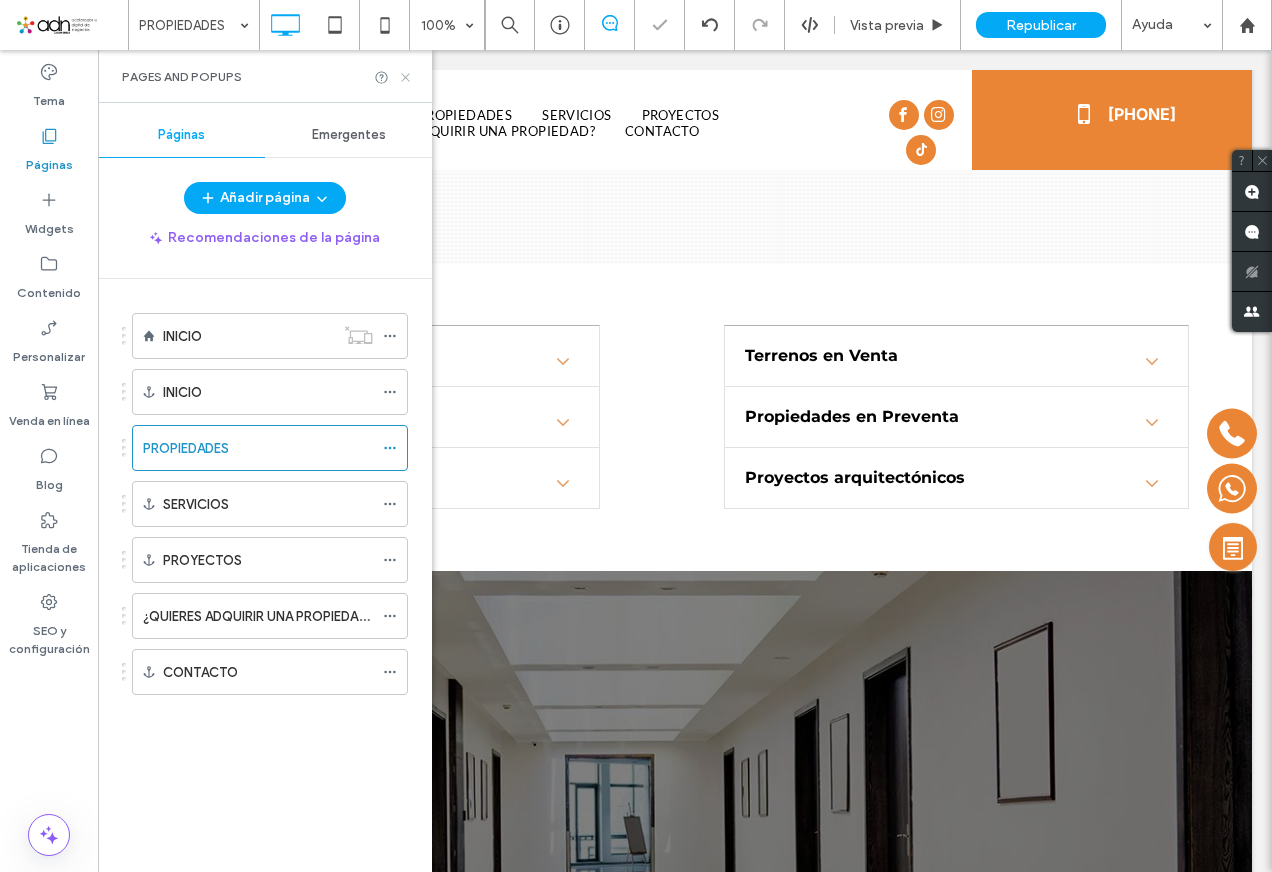 click 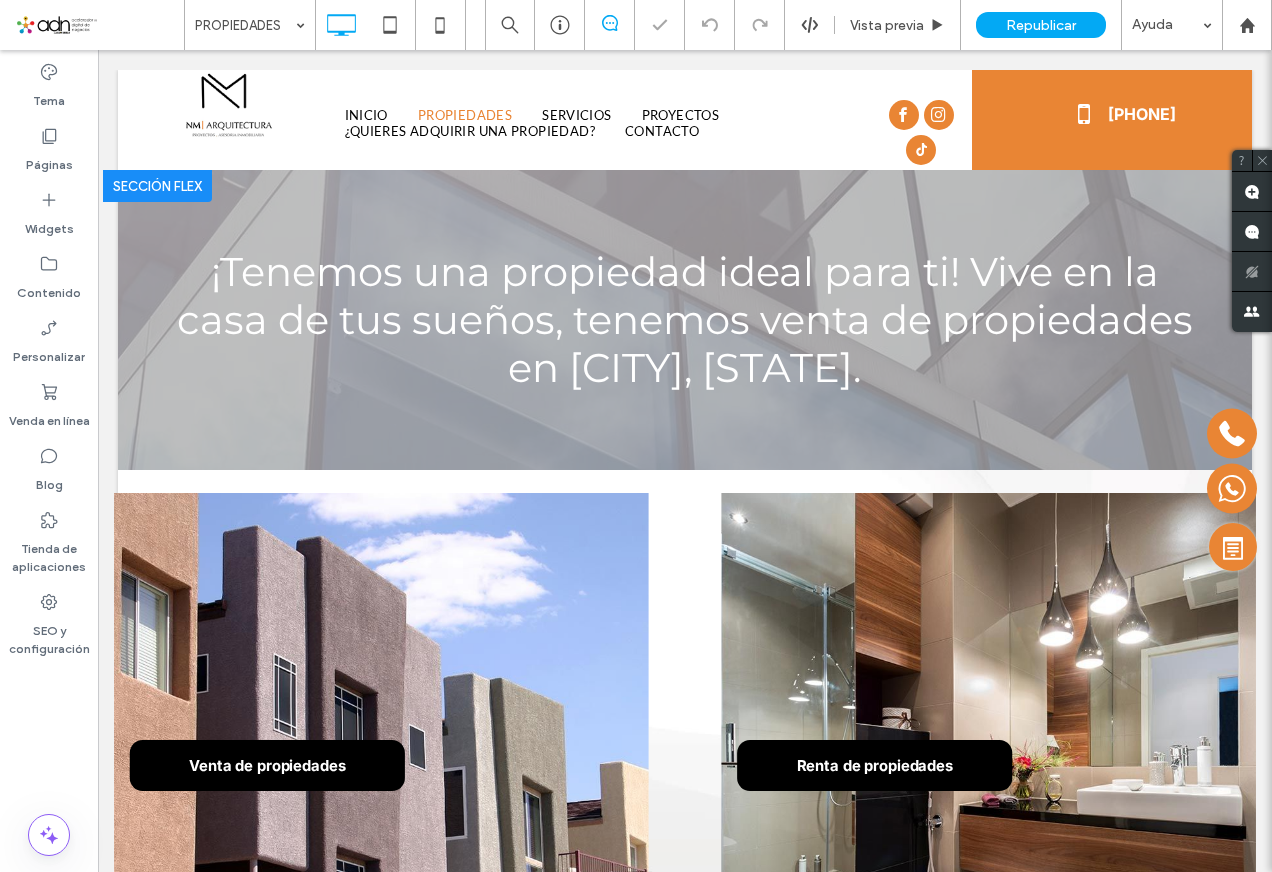 scroll, scrollTop: 0, scrollLeft: 0, axis: both 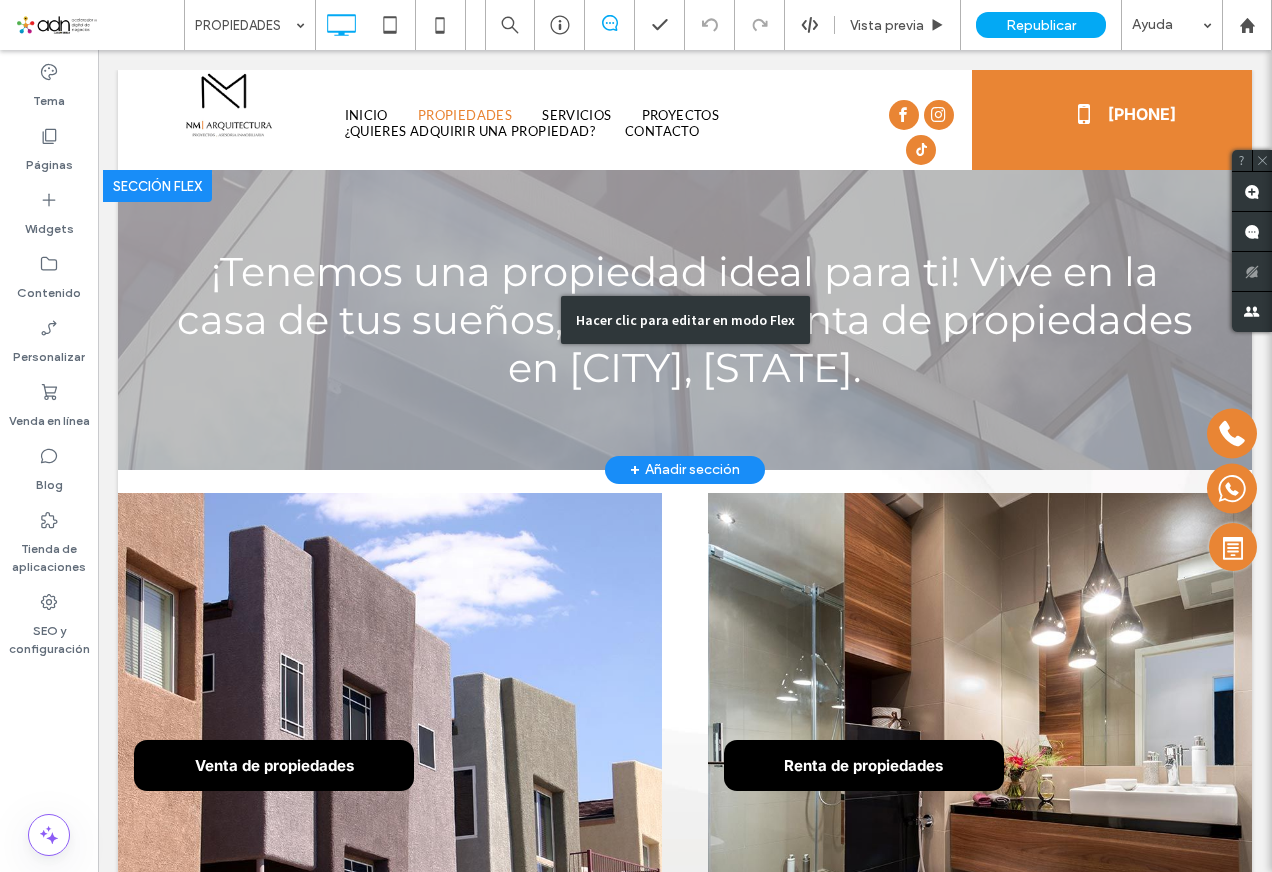 click on "Hacer clic para editar en modo Flex" at bounding box center [685, 320] 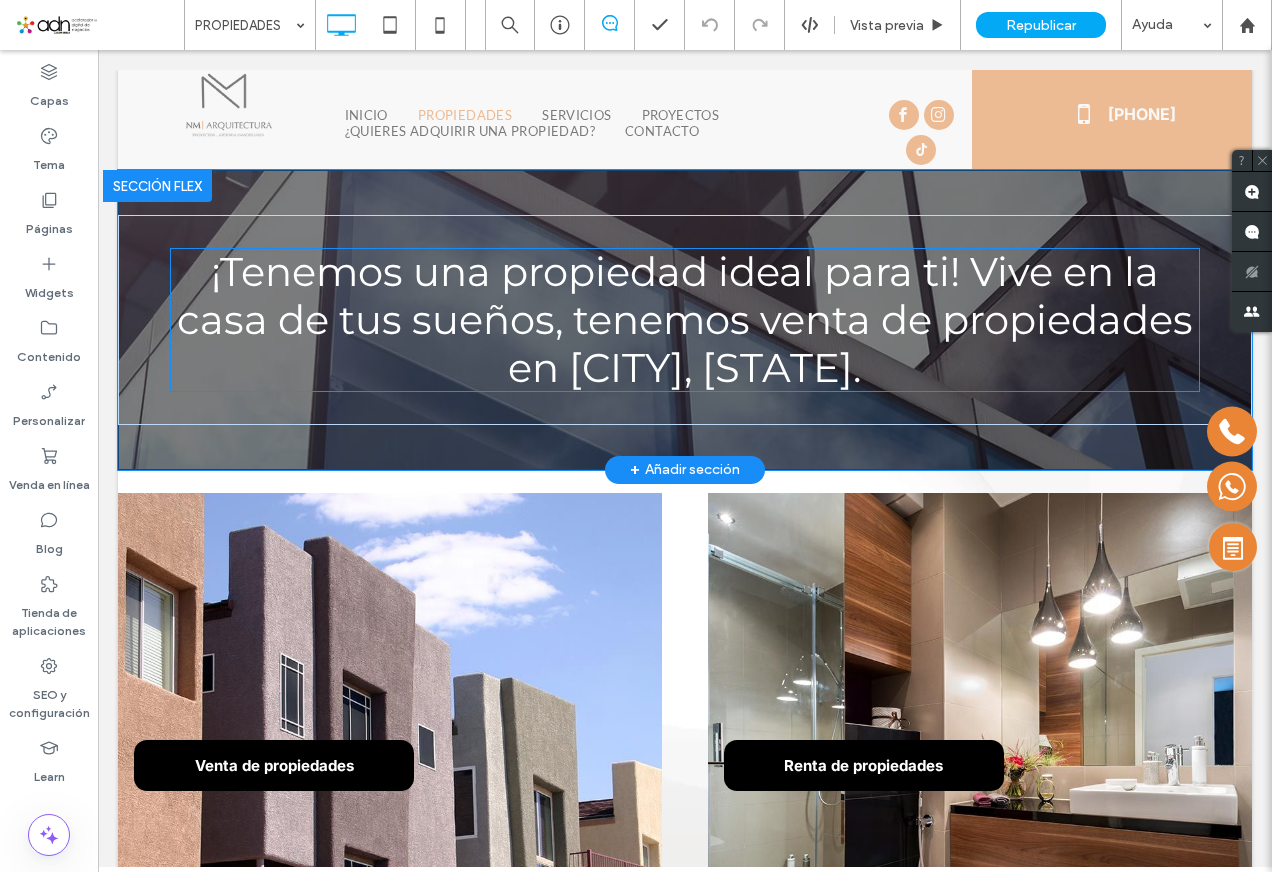 click on "¡Tenemos una propiedad ideal para ti! Vive en la casa de tus sueños, tenemos venta de propiedades en [CITY], [STATE]." at bounding box center (685, 319) 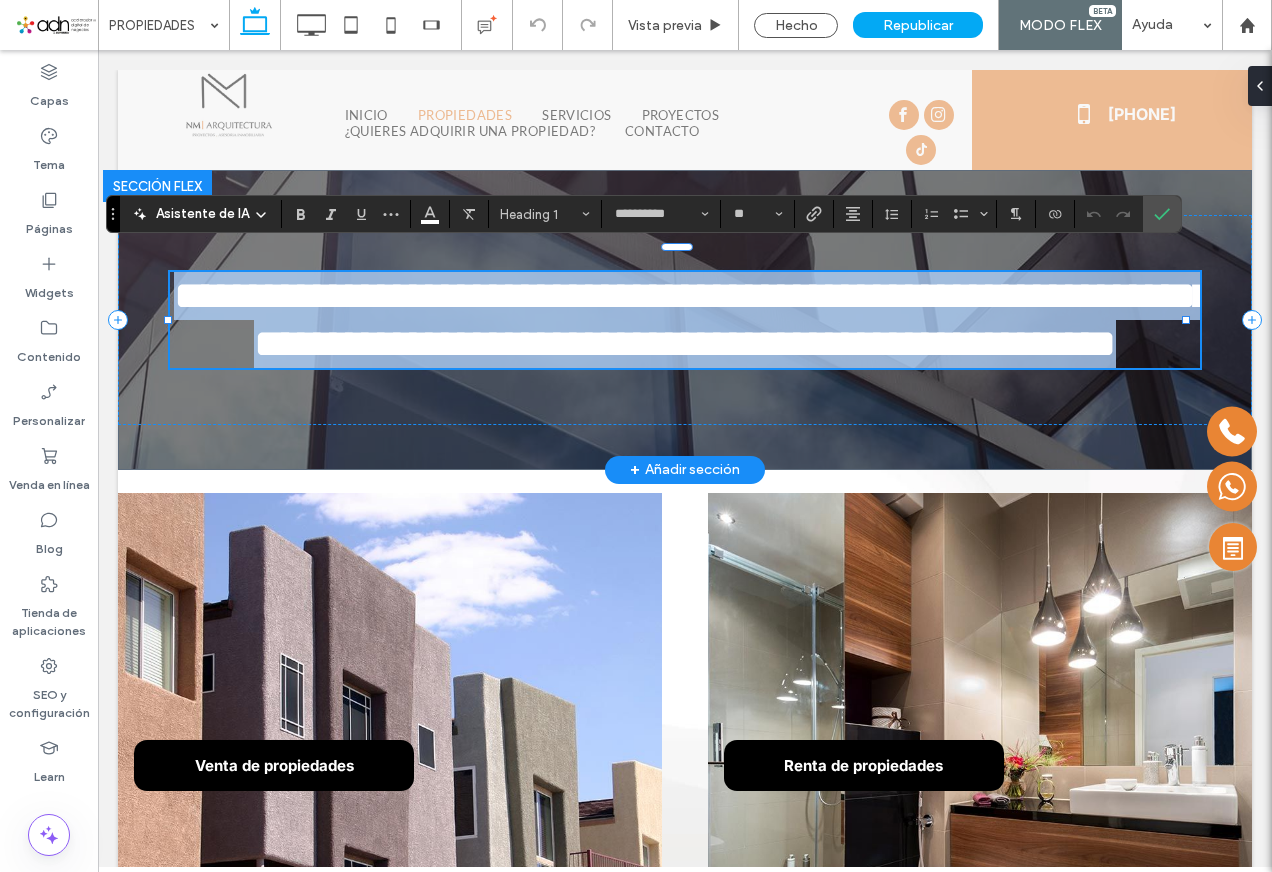 click on "**********" at bounding box center [693, 319] 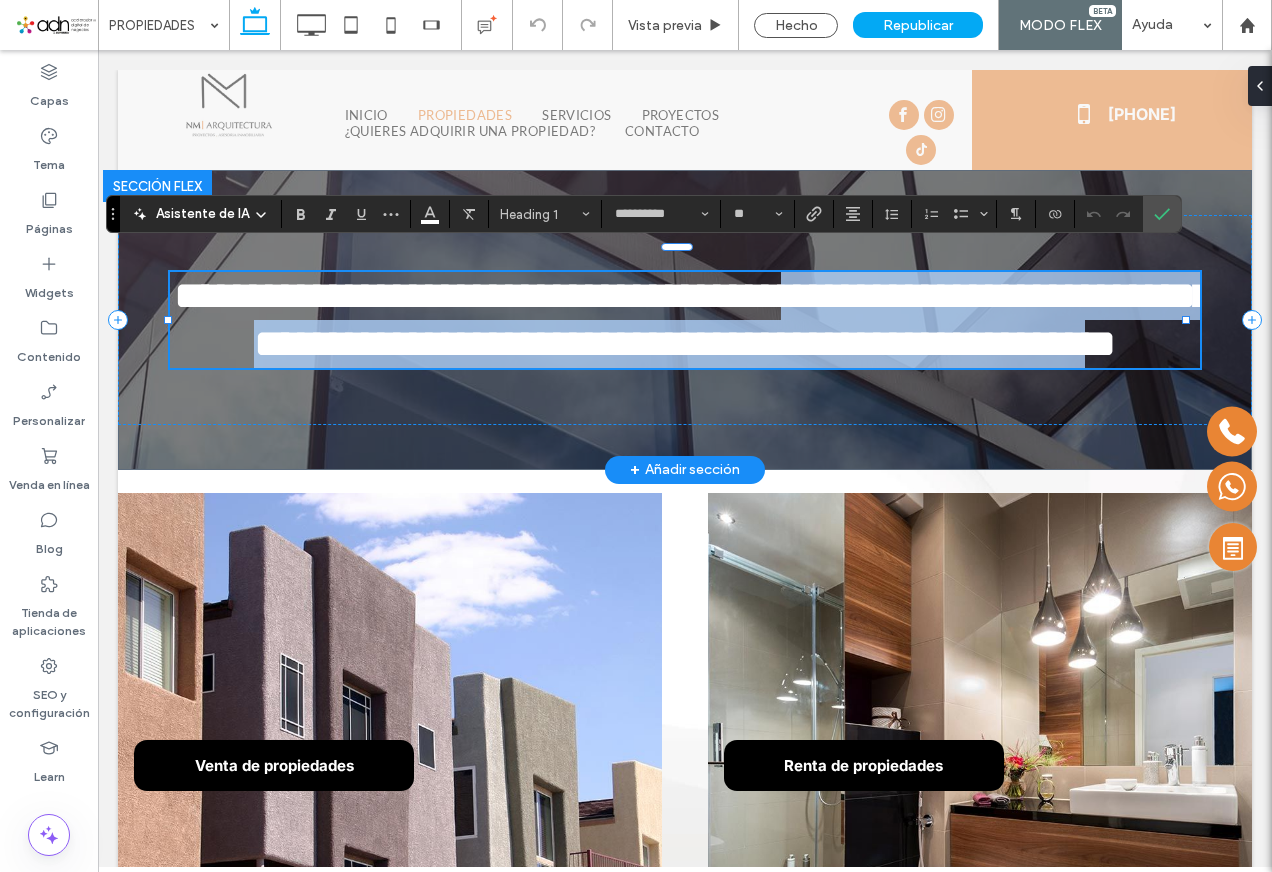 drag, startPoint x: 976, startPoint y: 276, endPoint x: 1005, endPoint y: 367, distance: 95.50916 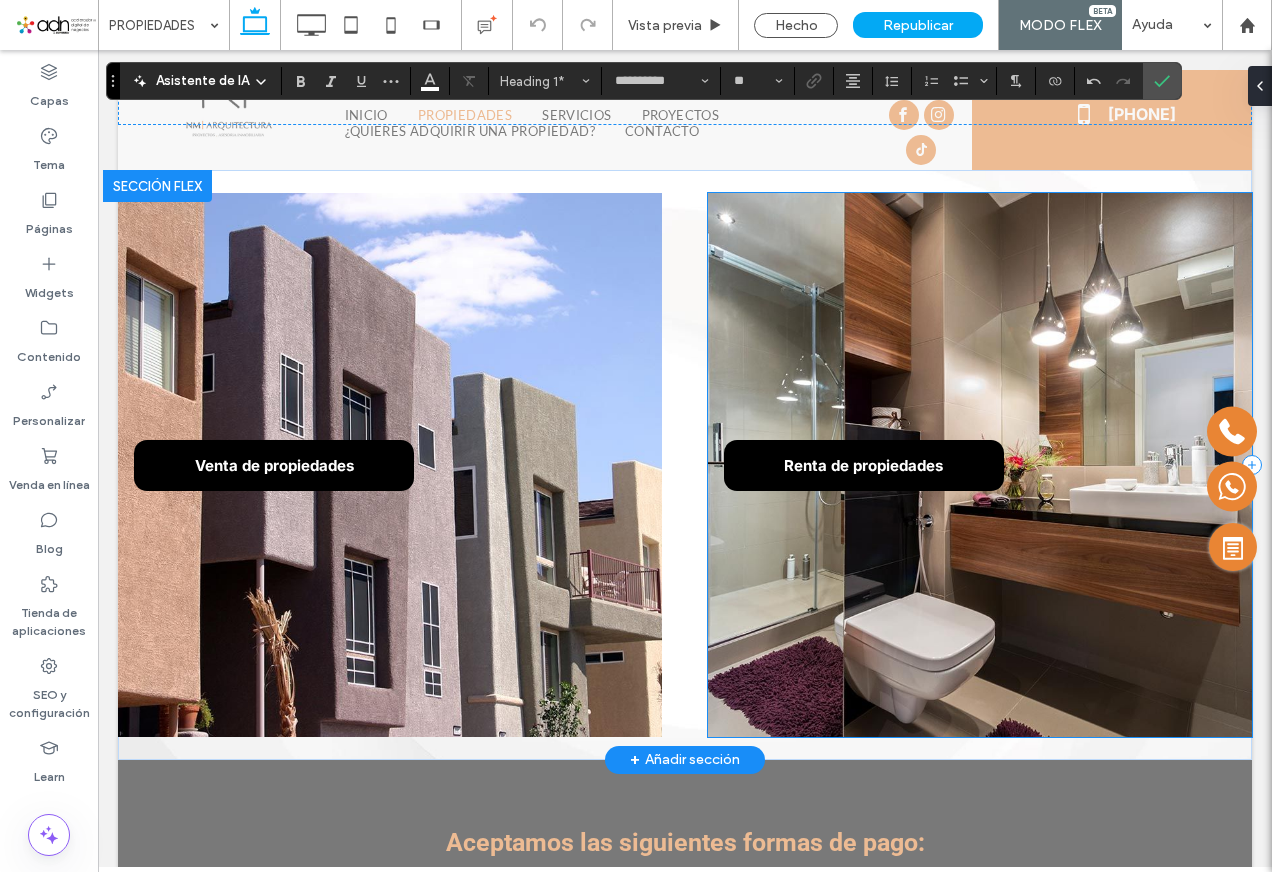 scroll, scrollTop: 658, scrollLeft: 0, axis: vertical 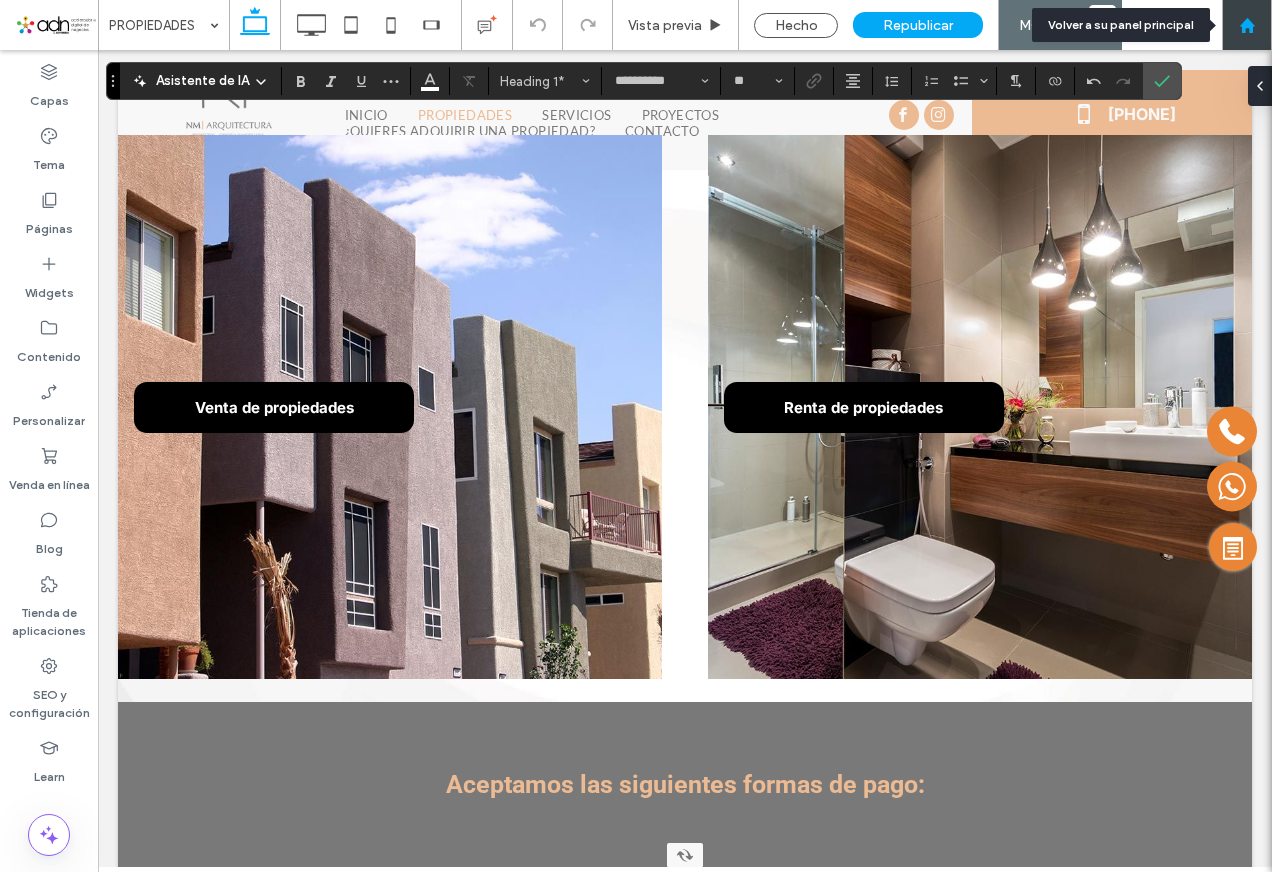 drag, startPoint x: 1264, startPoint y: 18, endPoint x: 1223, endPoint y: 46, distance: 49.648766 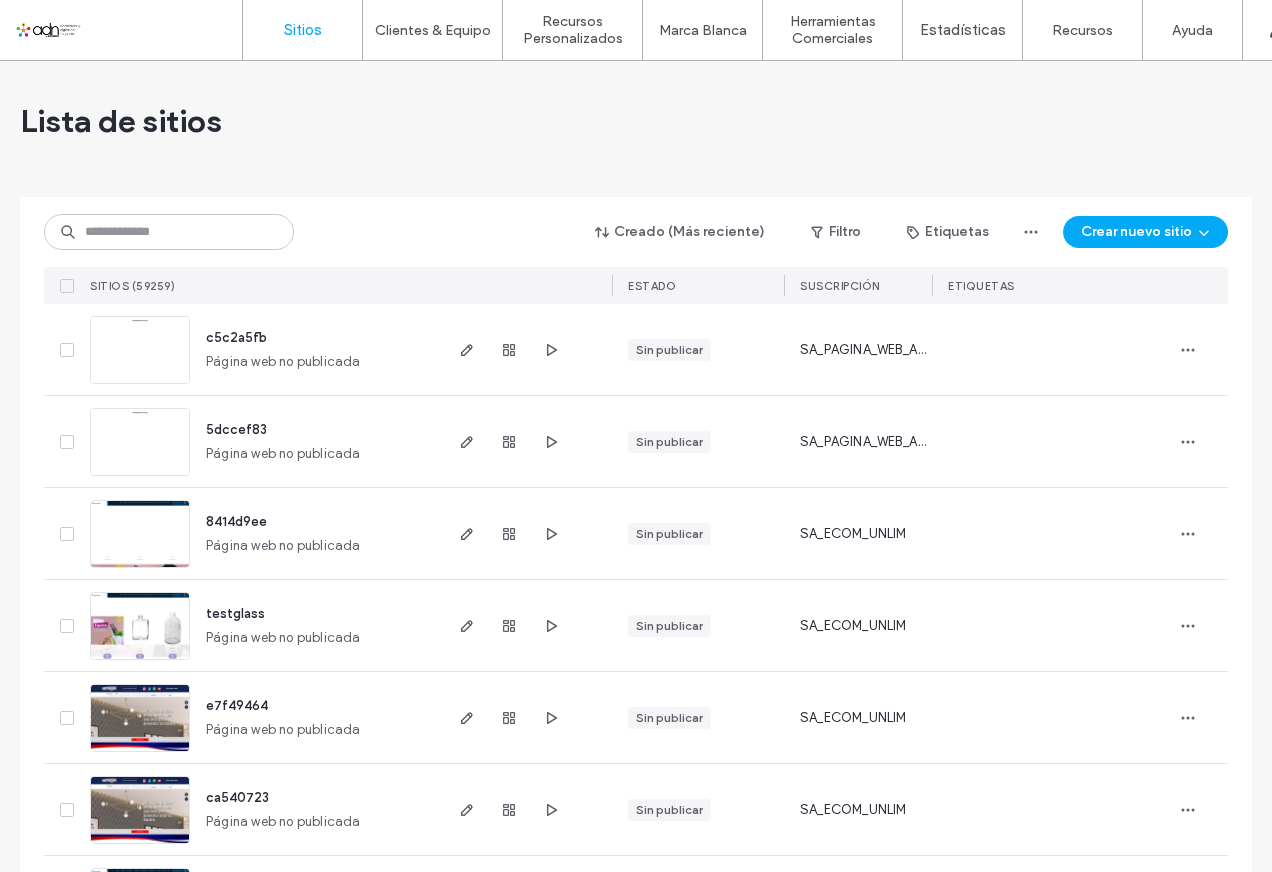 scroll, scrollTop: 0, scrollLeft: 0, axis: both 